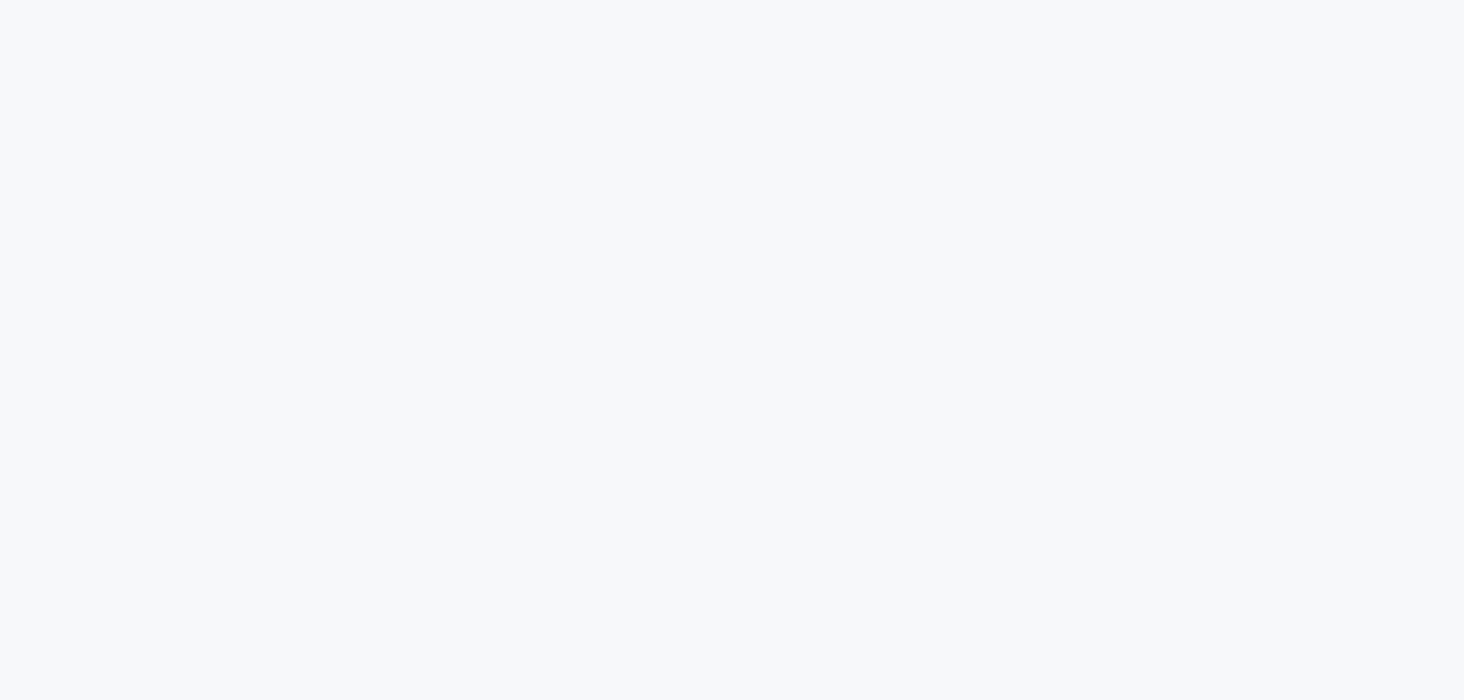 scroll, scrollTop: 0, scrollLeft: 0, axis: both 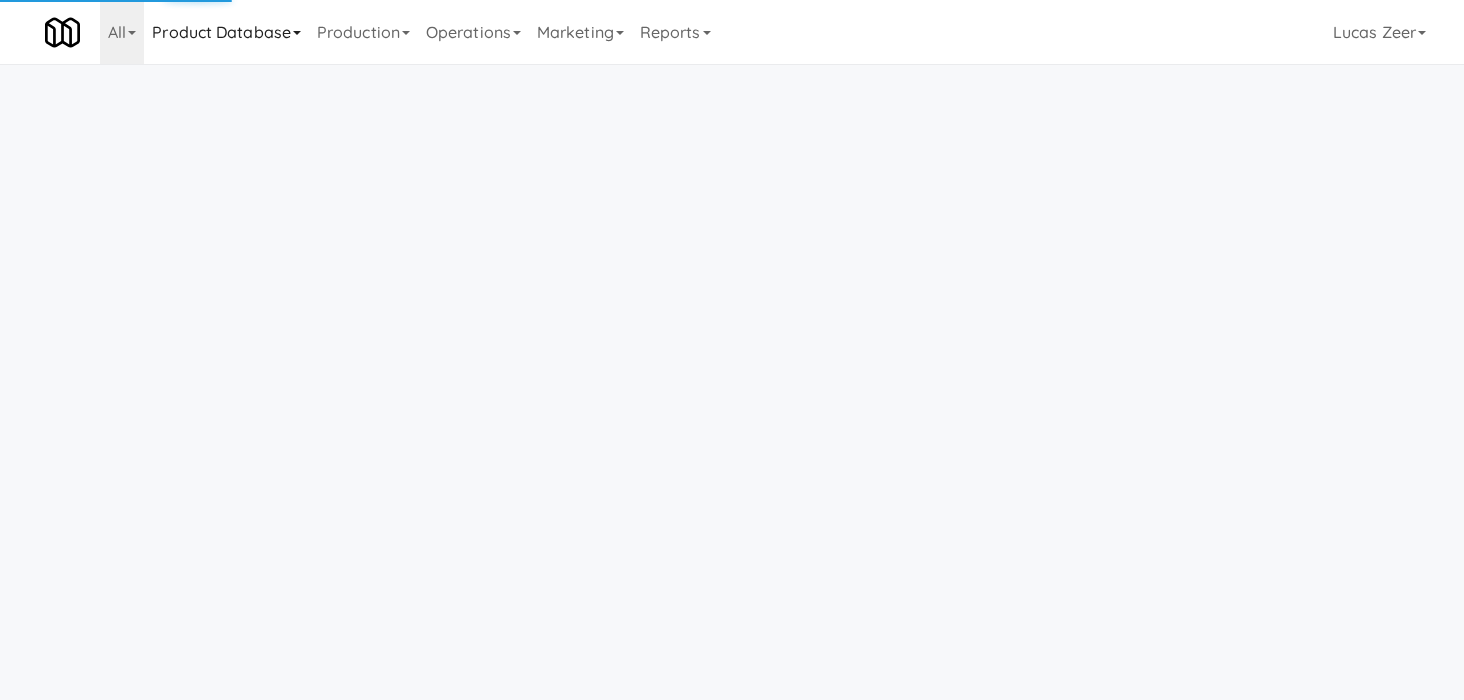 click on "Product Database" at bounding box center (226, 32) 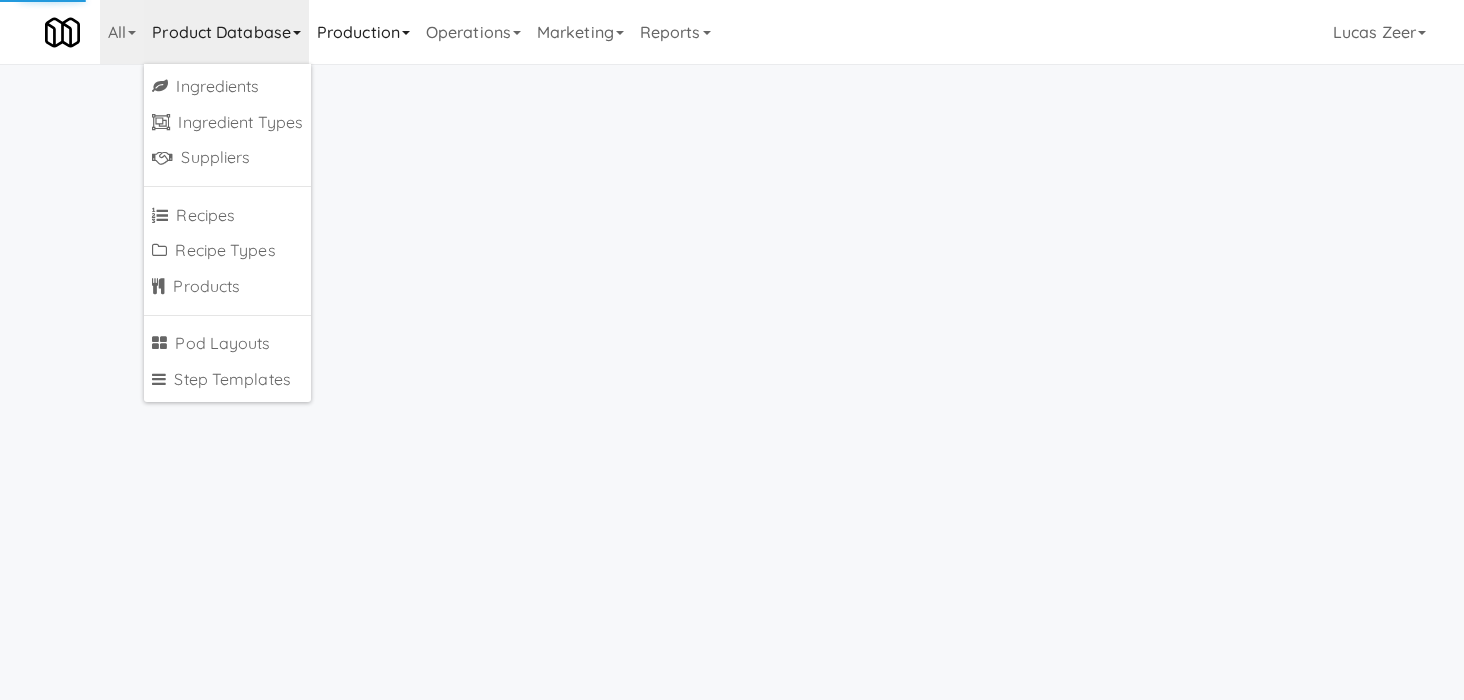 click on "Production" at bounding box center [363, 32] 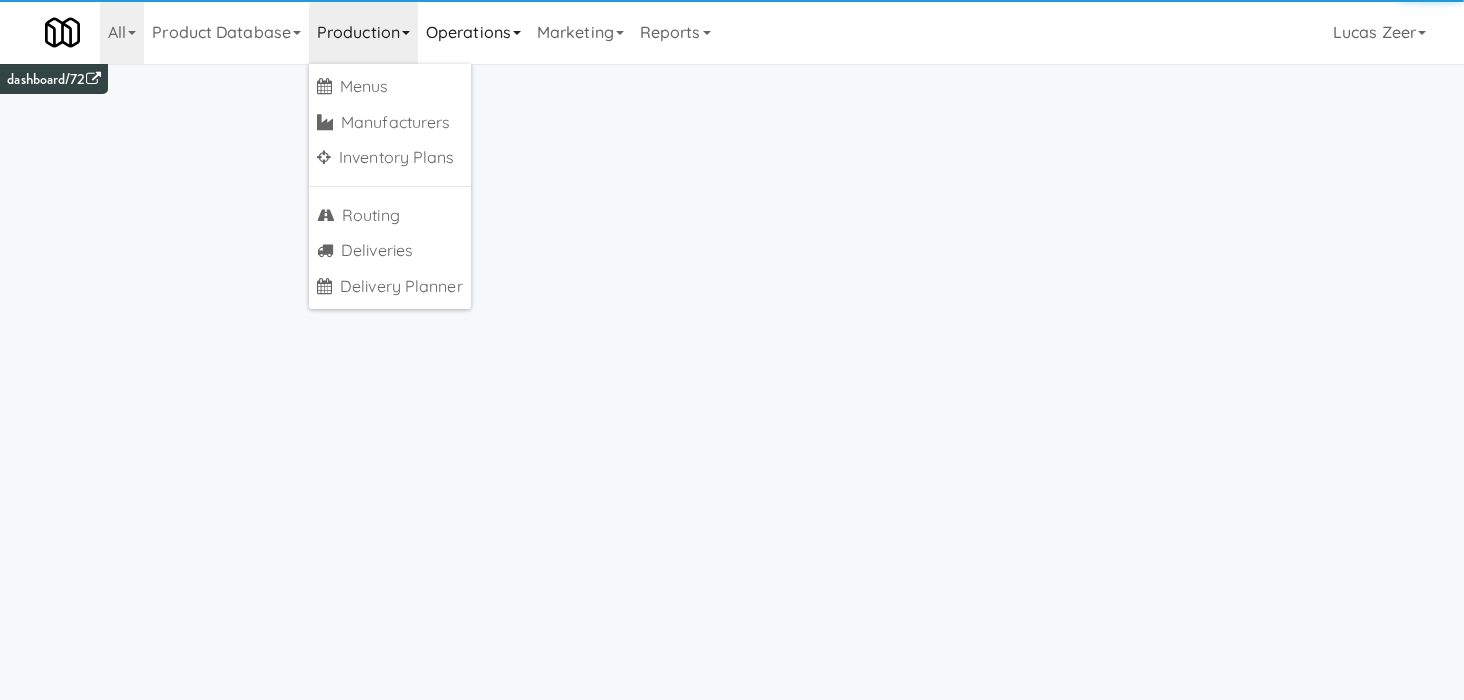 click on "Operations" at bounding box center (473, 32) 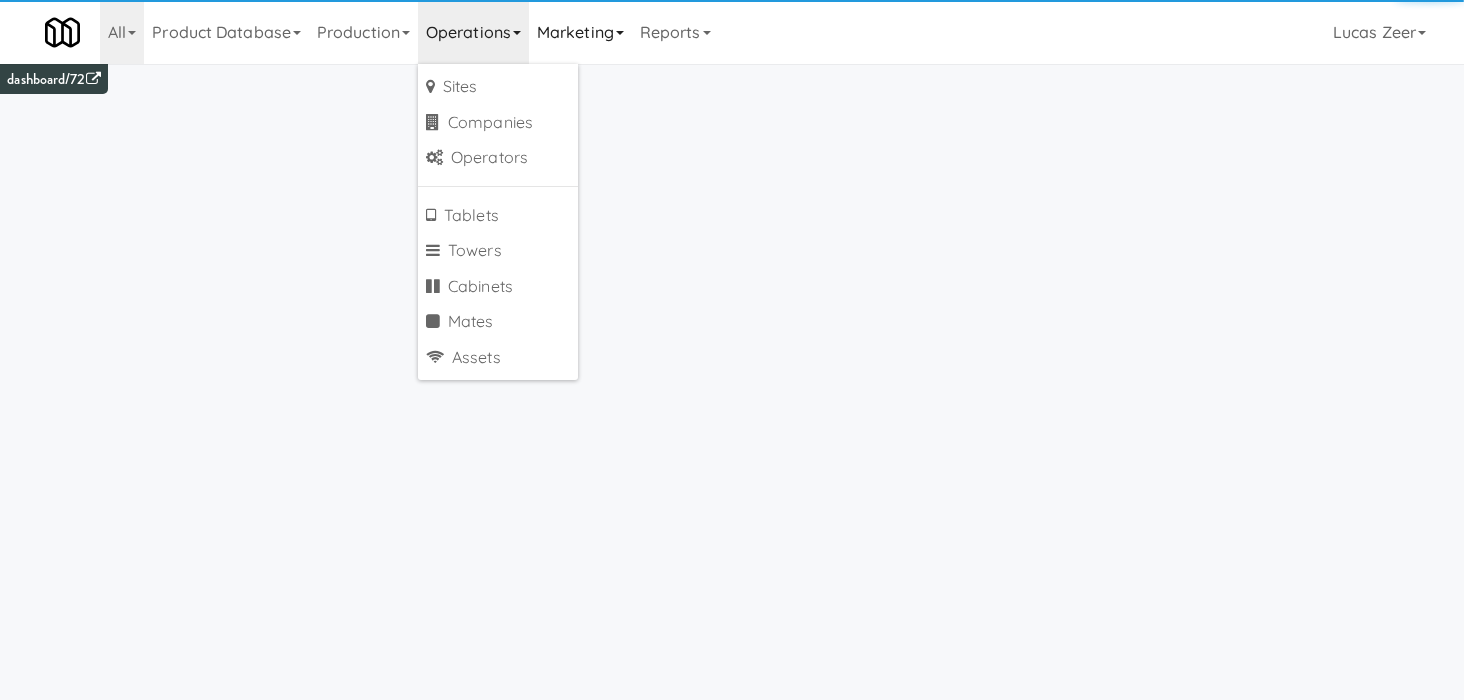 click on "Marketing" at bounding box center [580, 32] 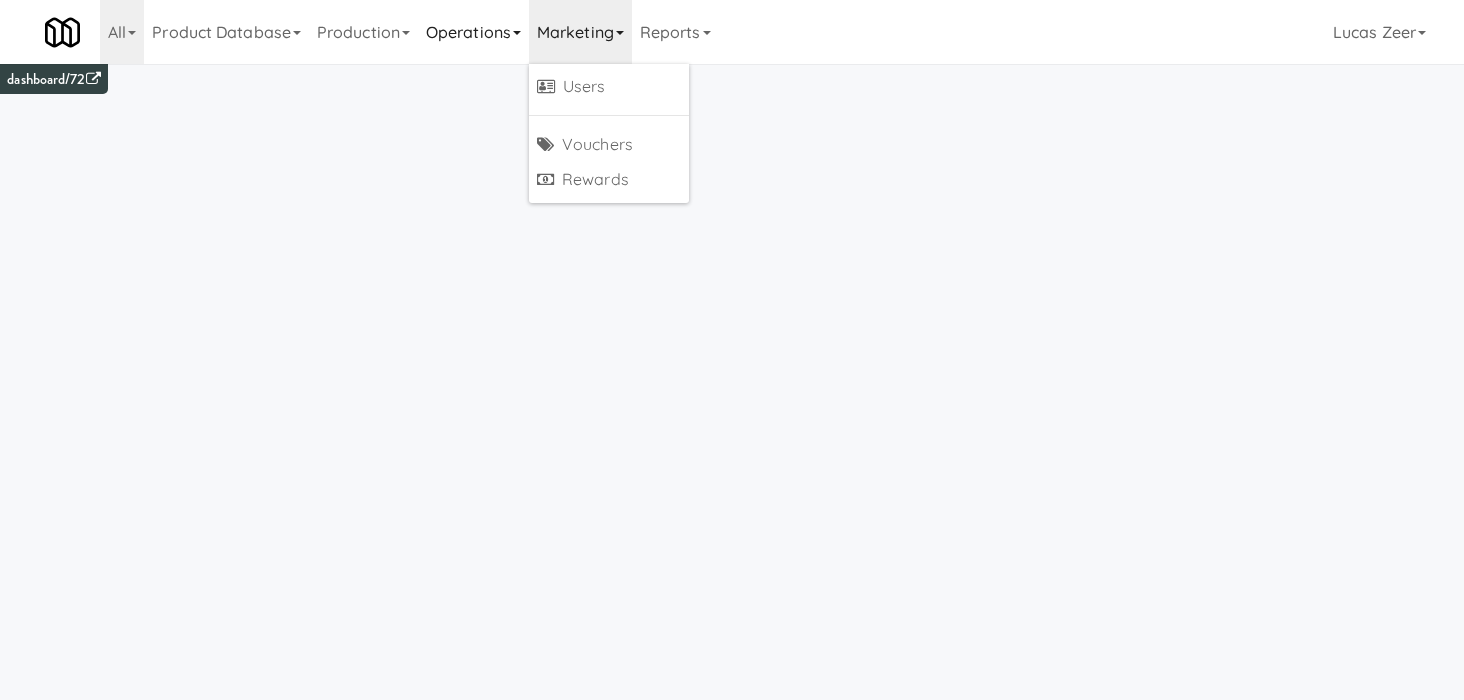 click on "Operations" at bounding box center (473, 32) 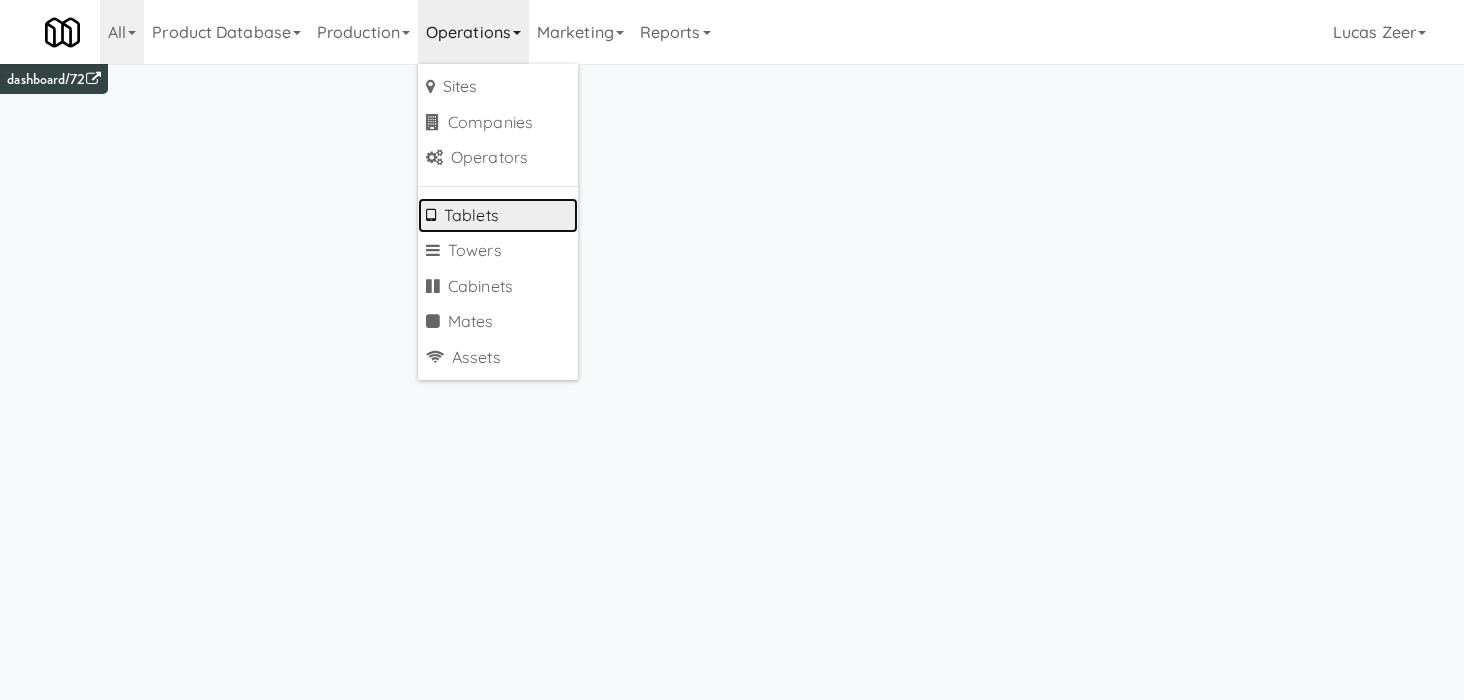 click on "Tablets" at bounding box center [498, 216] 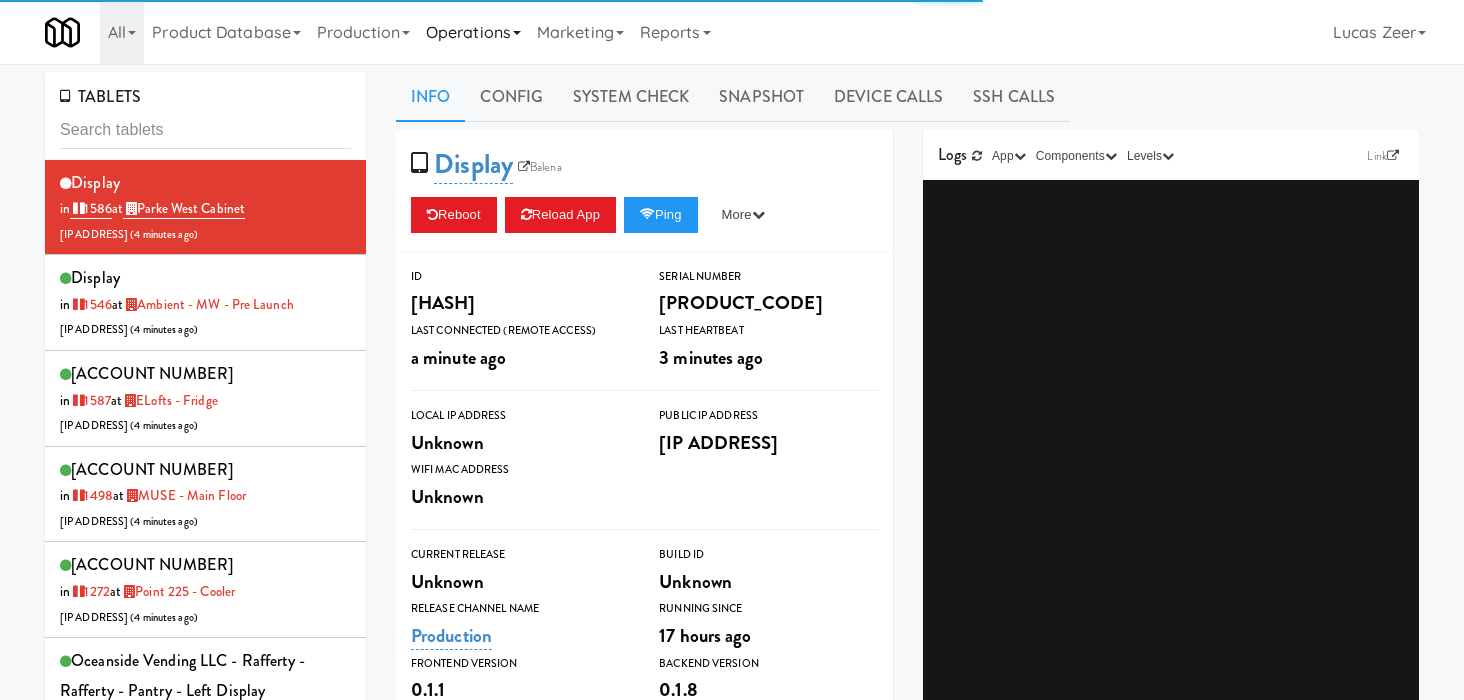 click on "Operations" at bounding box center [473, 32] 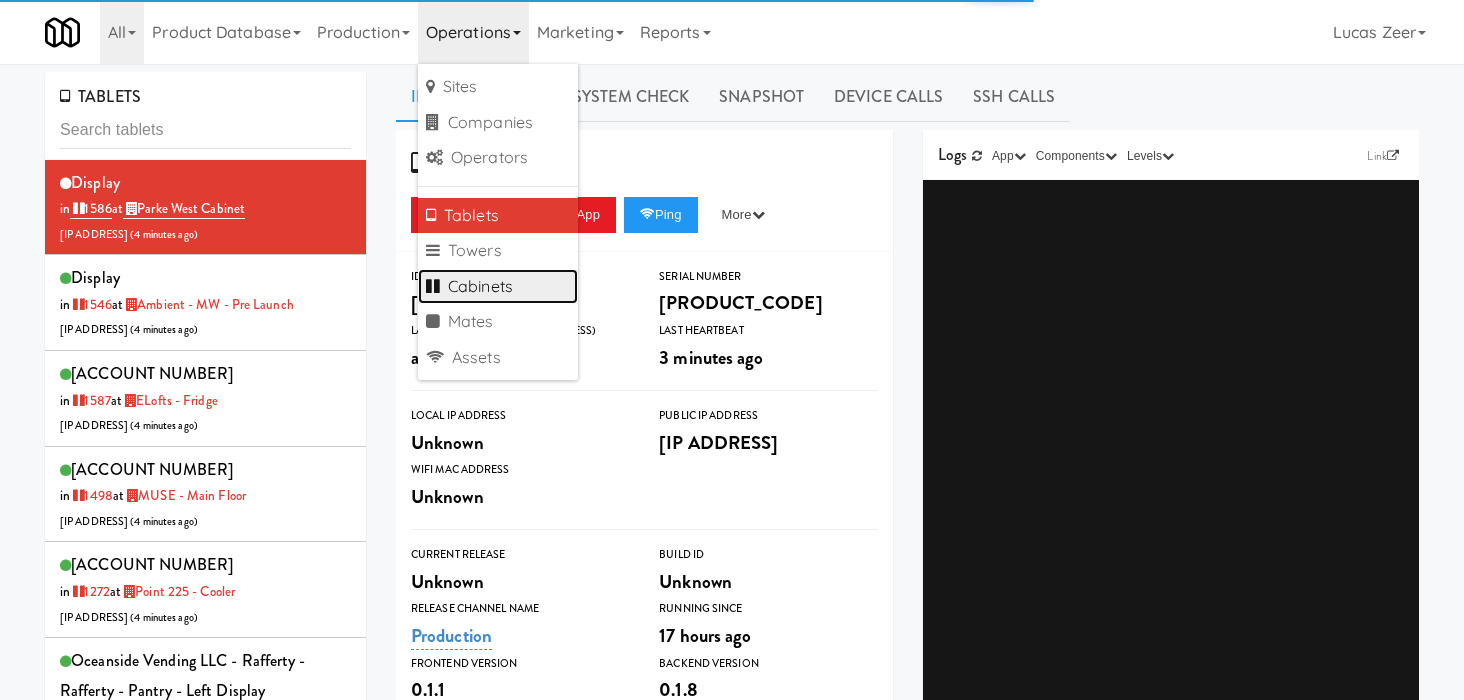click on "Cabinets" at bounding box center (498, 287) 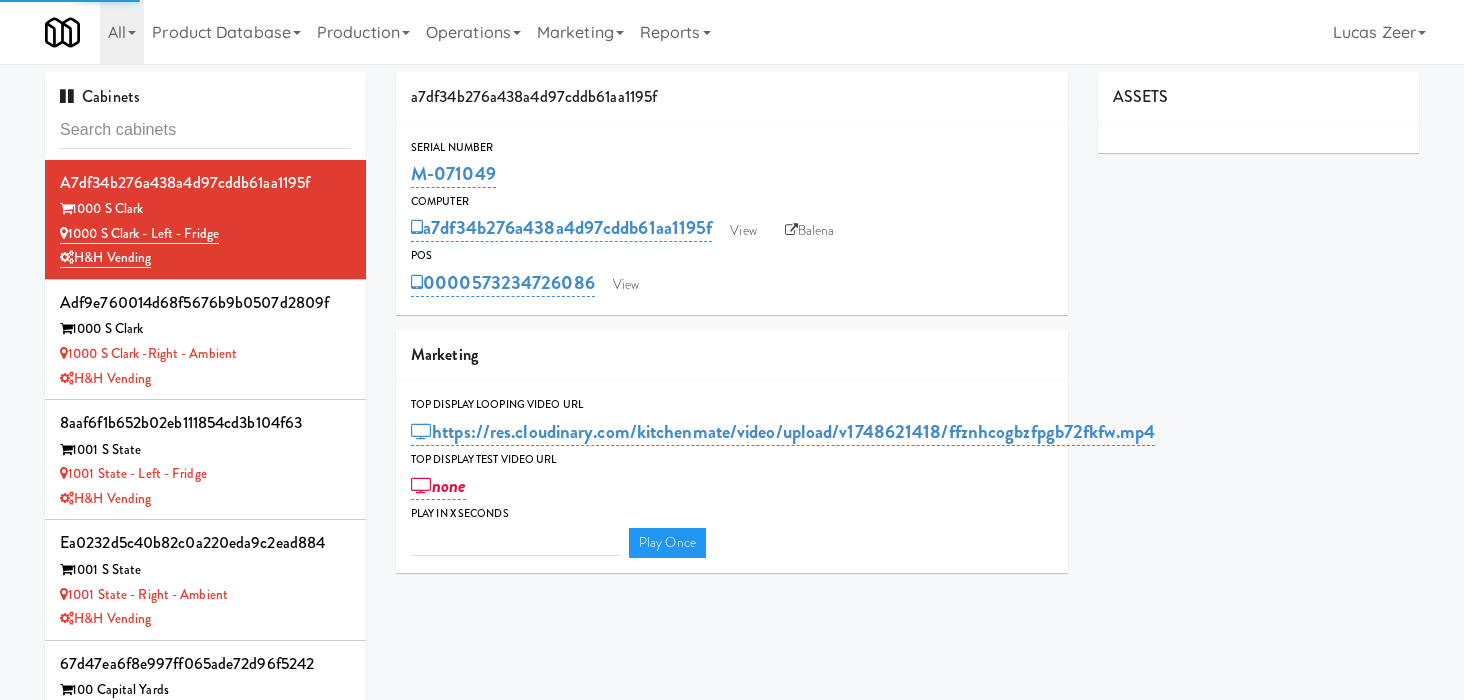 type on "3" 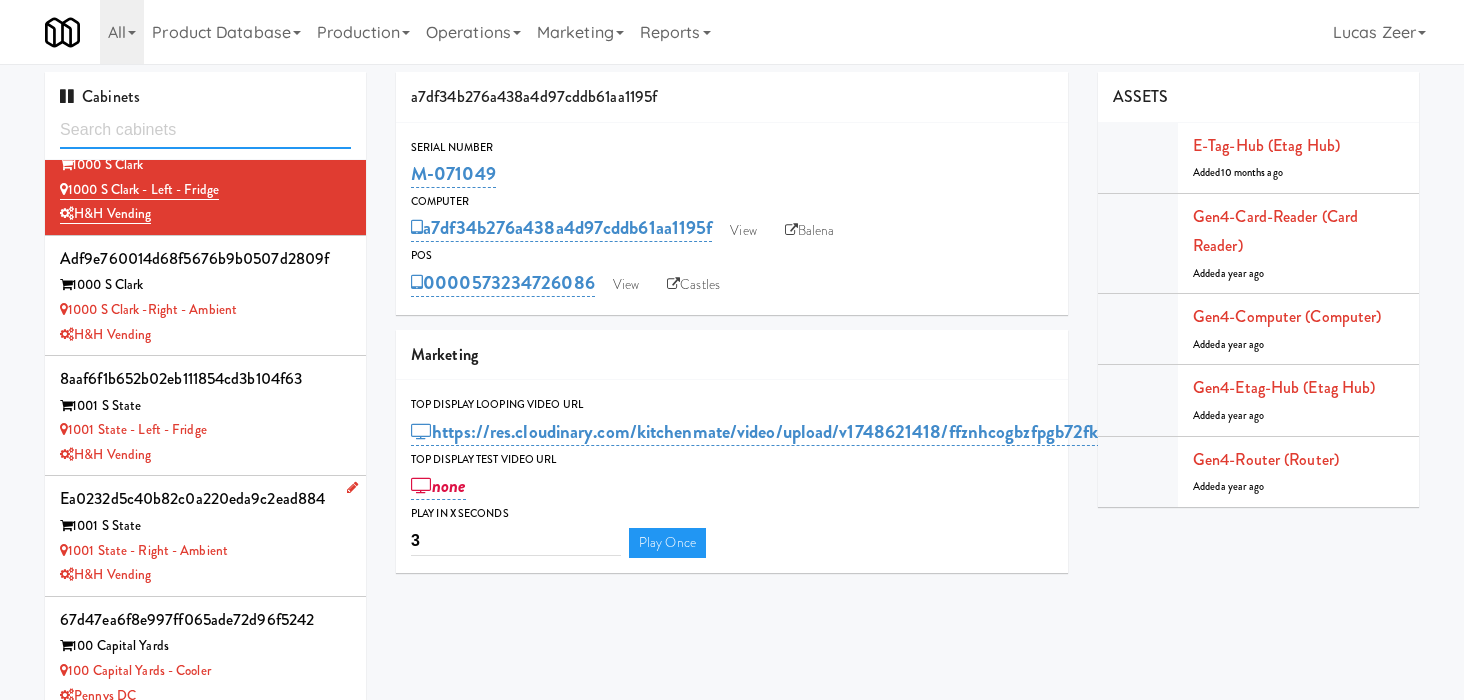 scroll, scrollTop: 0, scrollLeft: 0, axis: both 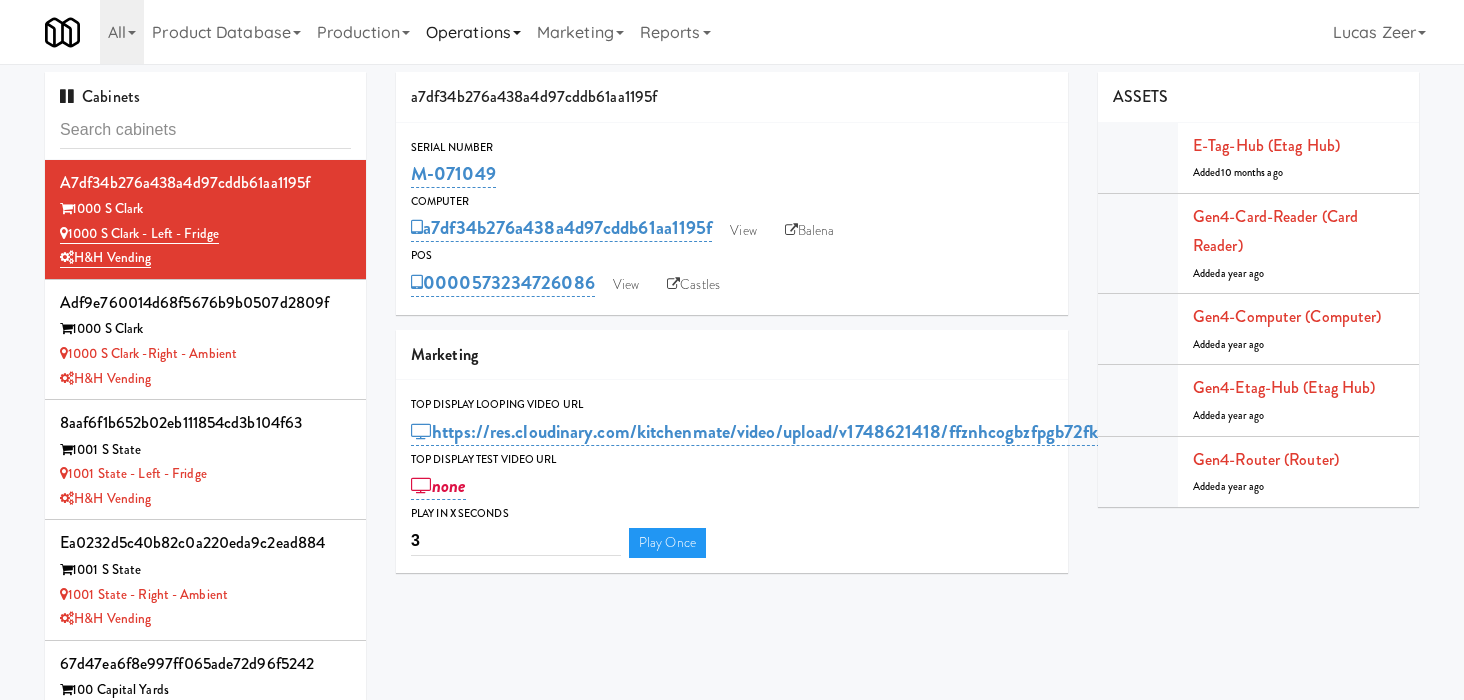 click on "Operations" at bounding box center [473, 32] 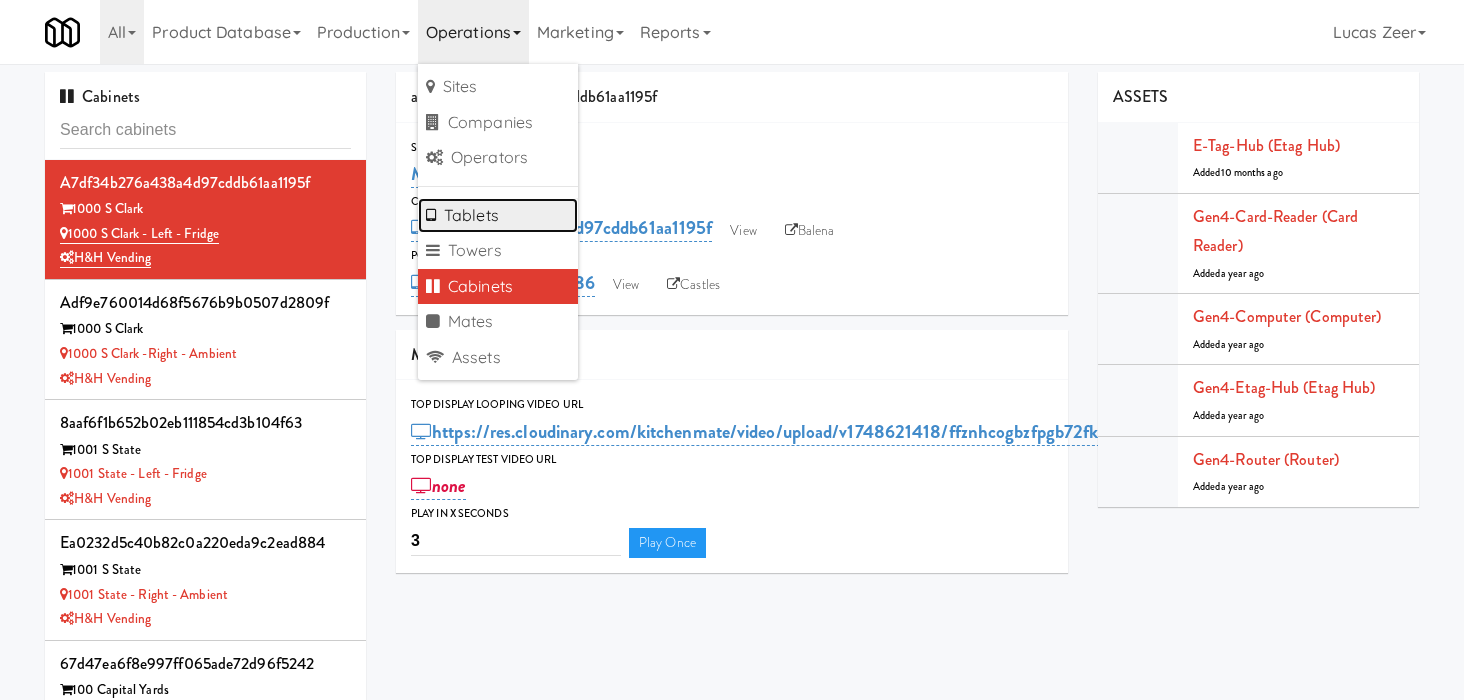 click on "Tablets" at bounding box center (498, 216) 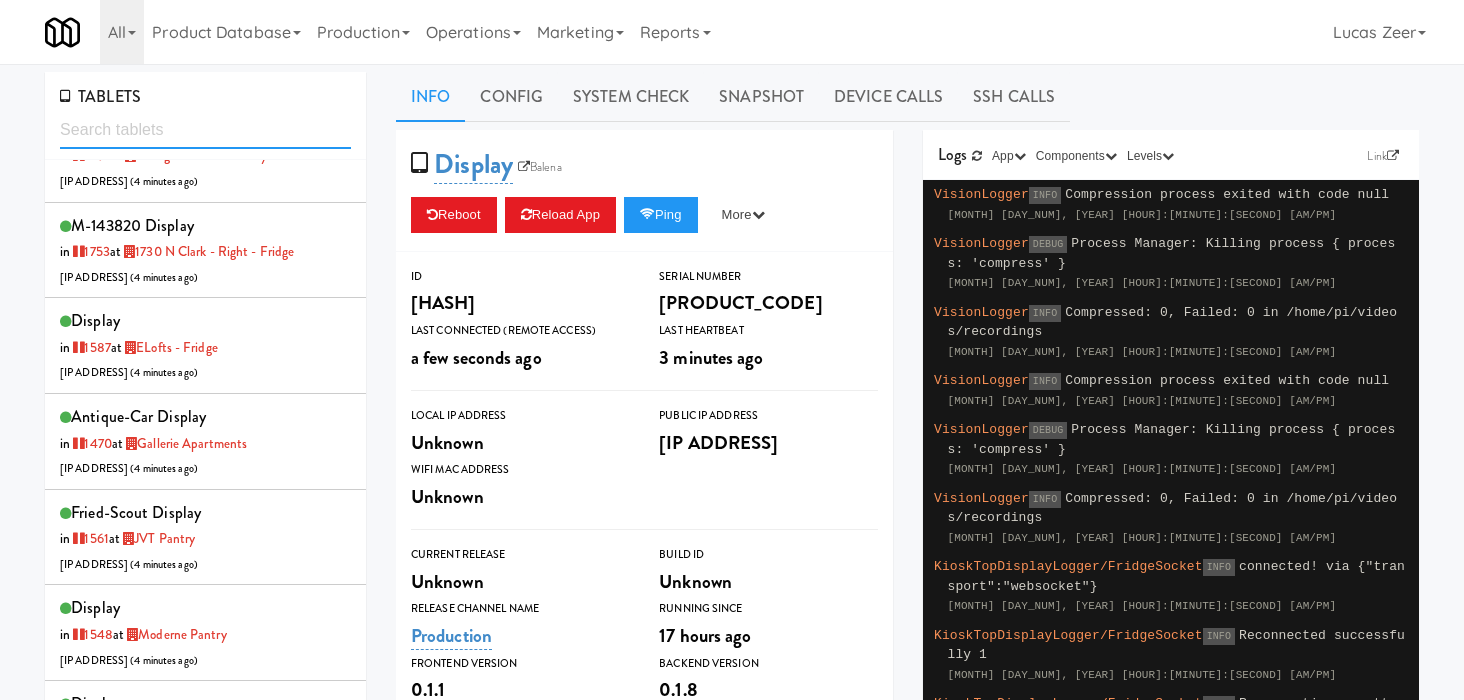 scroll, scrollTop: 3544, scrollLeft: 0, axis: vertical 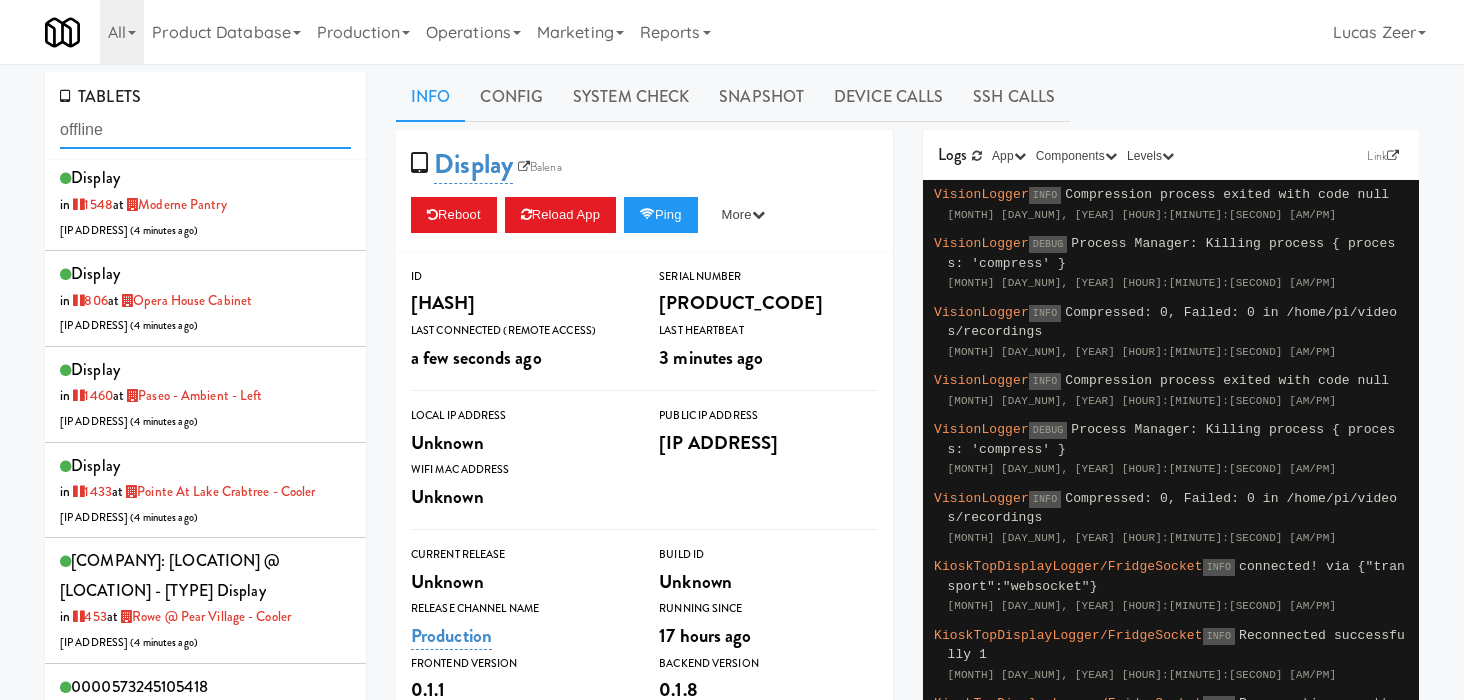 type on "offline" 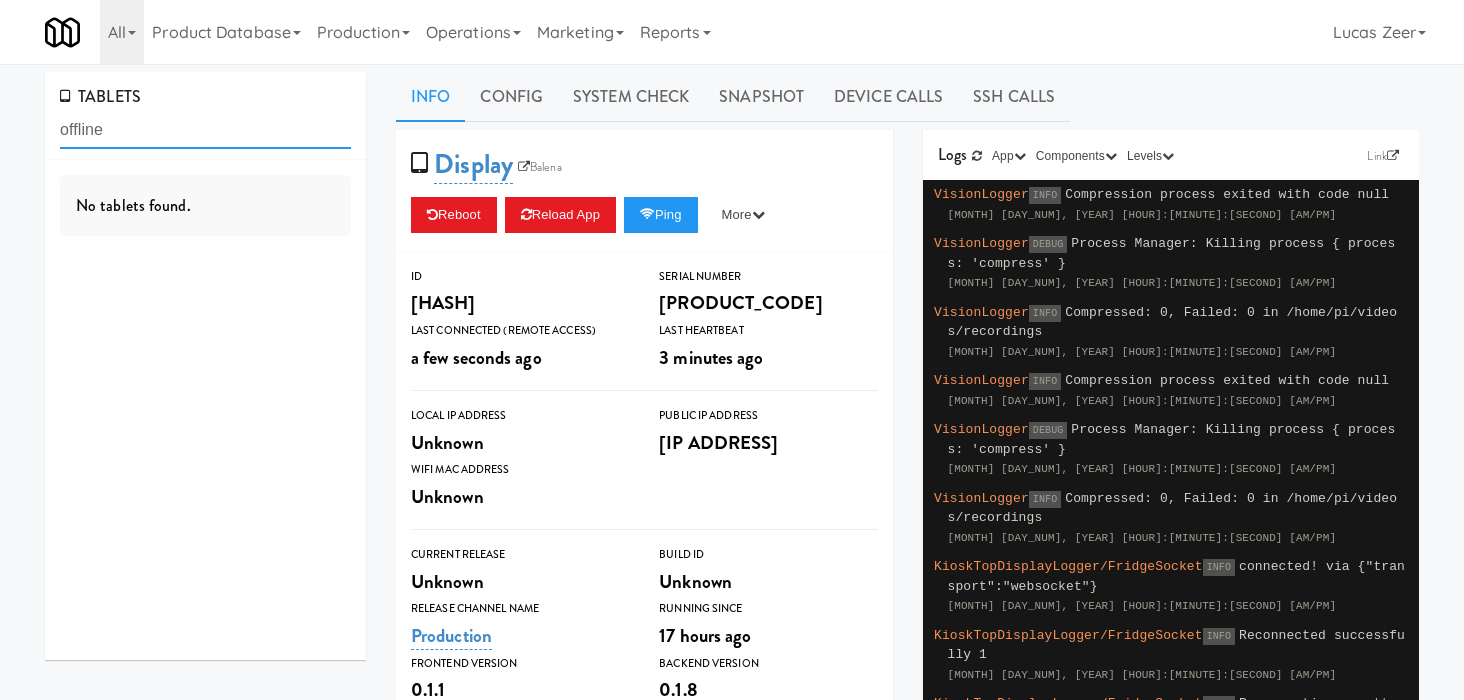 scroll, scrollTop: 0, scrollLeft: 0, axis: both 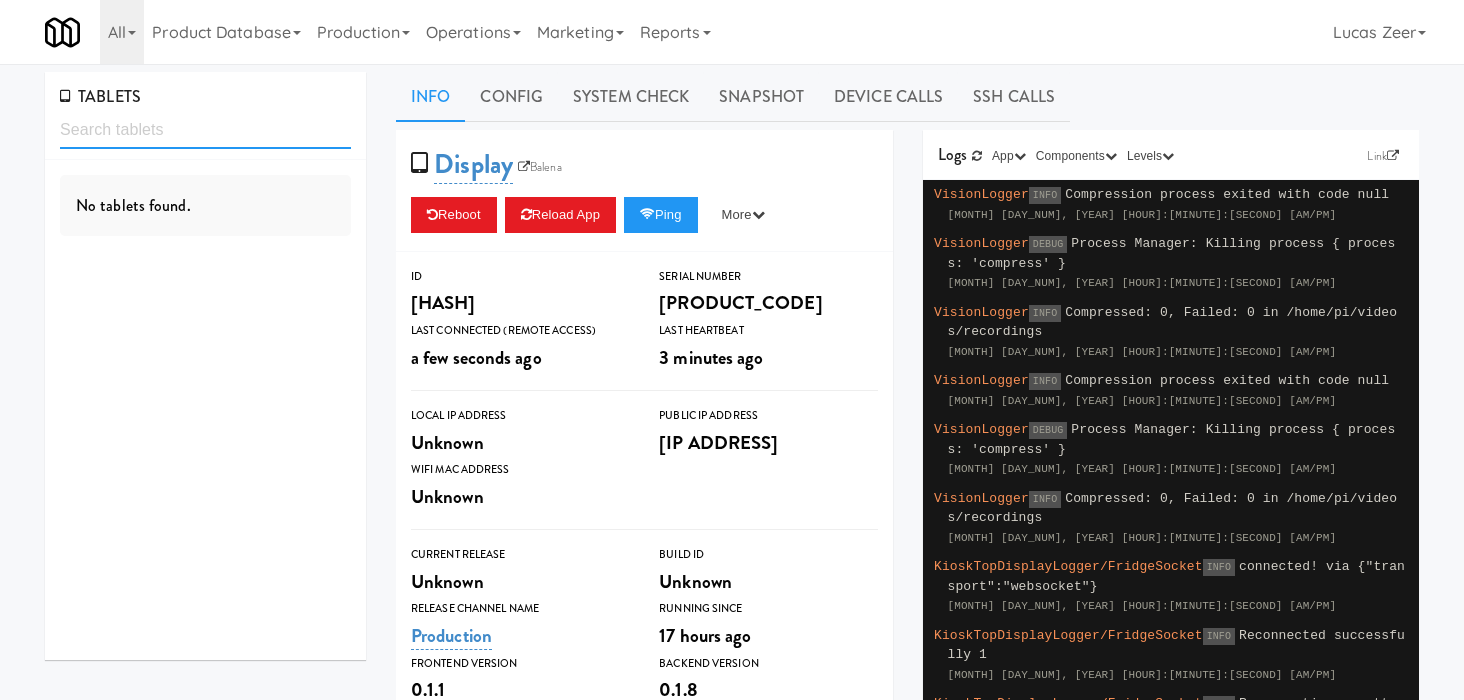 type 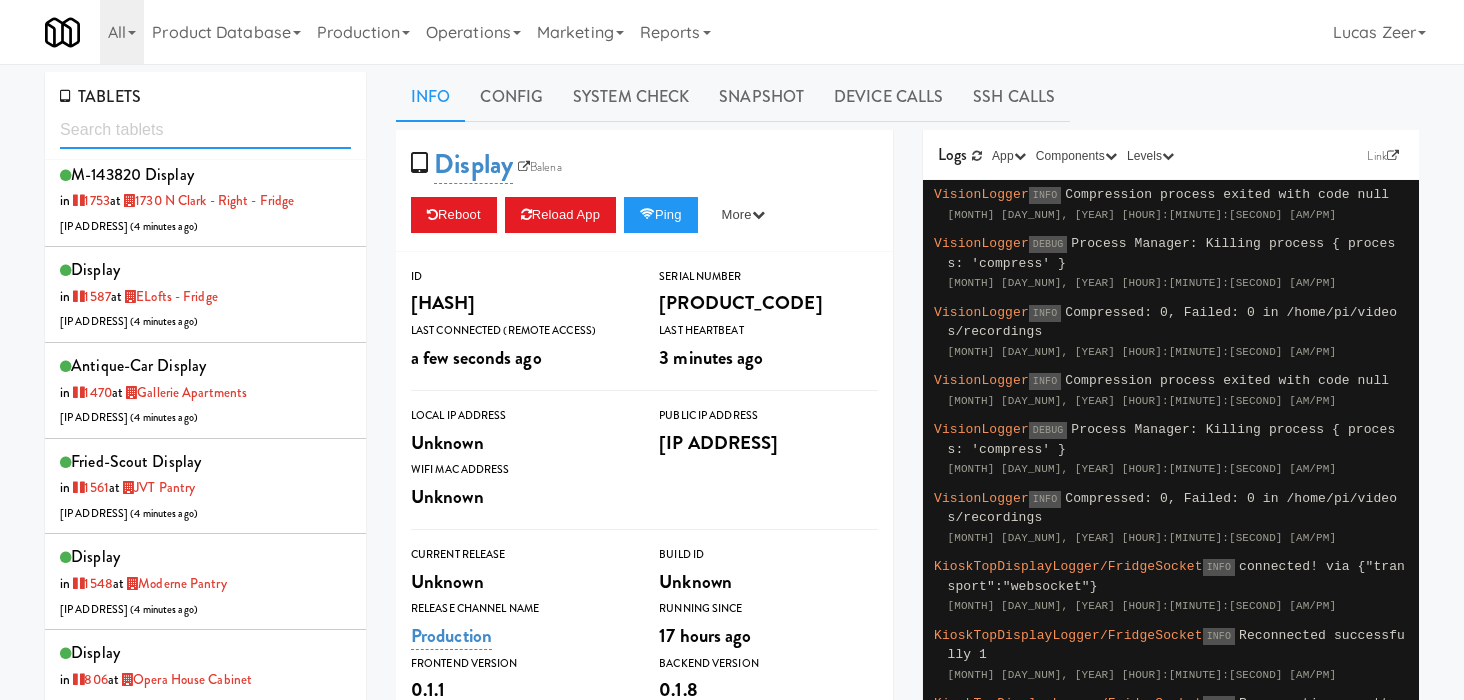 scroll, scrollTop: 3544, scrollLeft: 0, axis: vertical 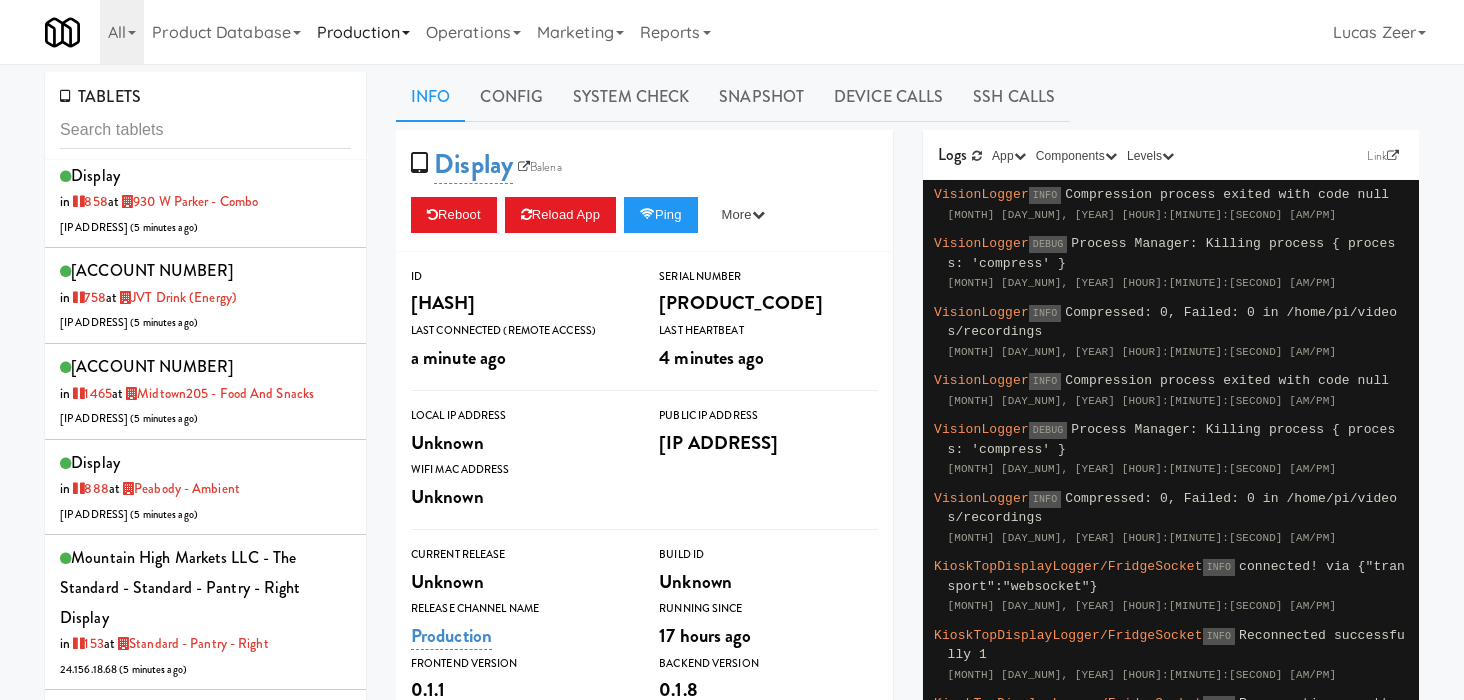 click on "Production" at bounding box center [363, 32] 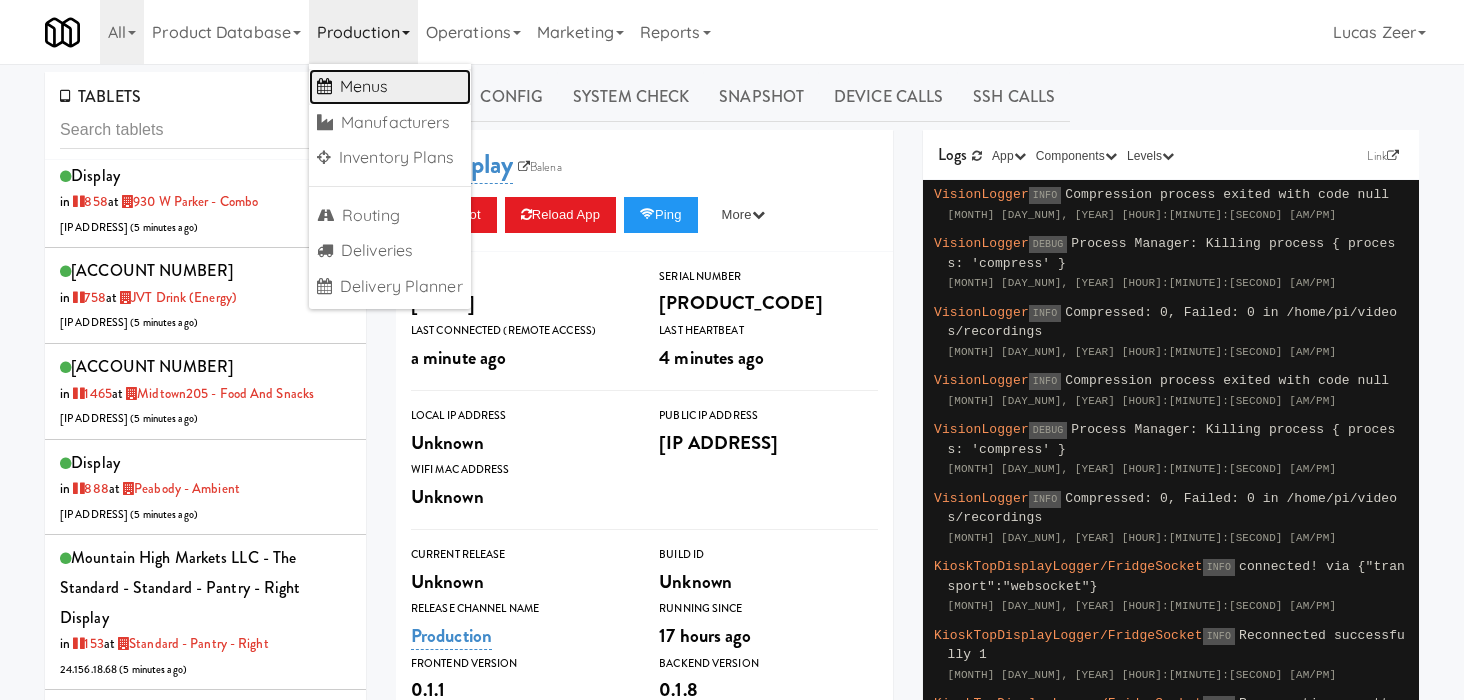 click on "Menus" at bounding box center (390, 87) 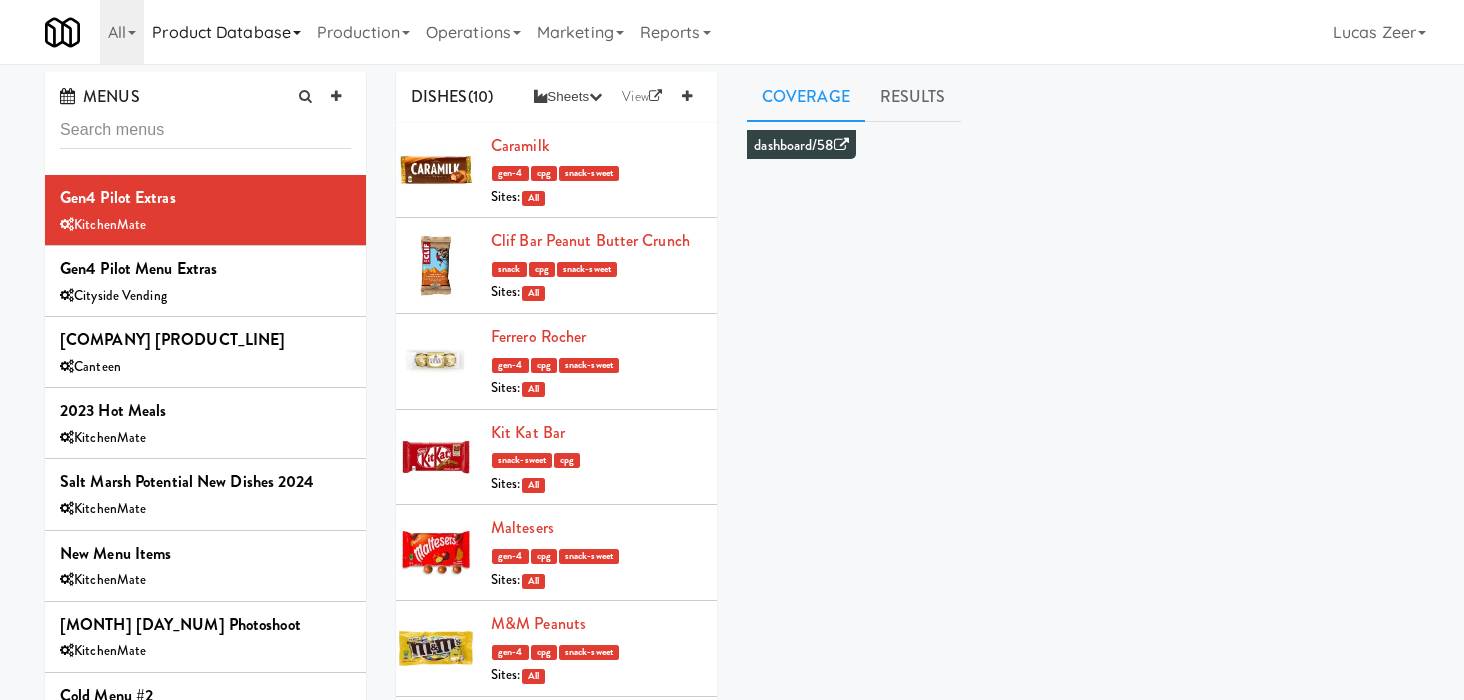 click on "Product Database" at bounding box center (226, 32) 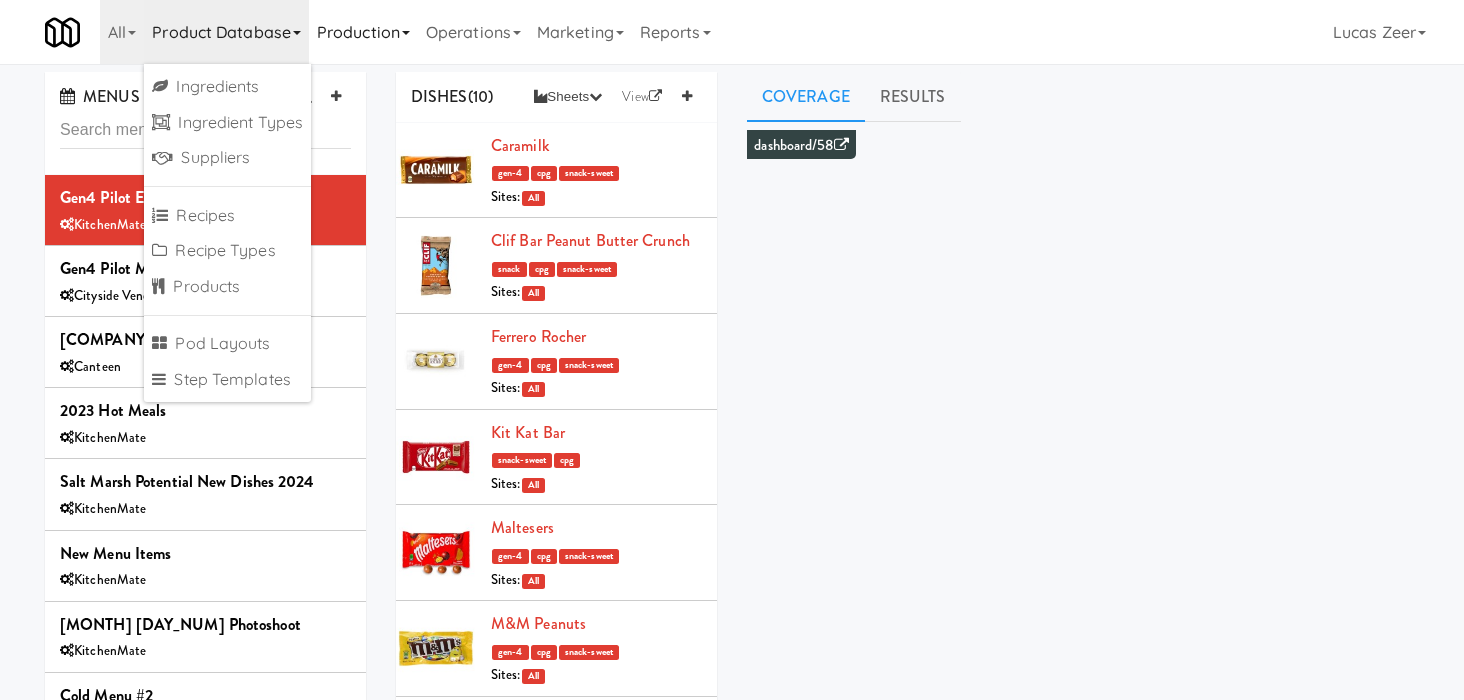 click on "Production" at bounding box center [363, 32] 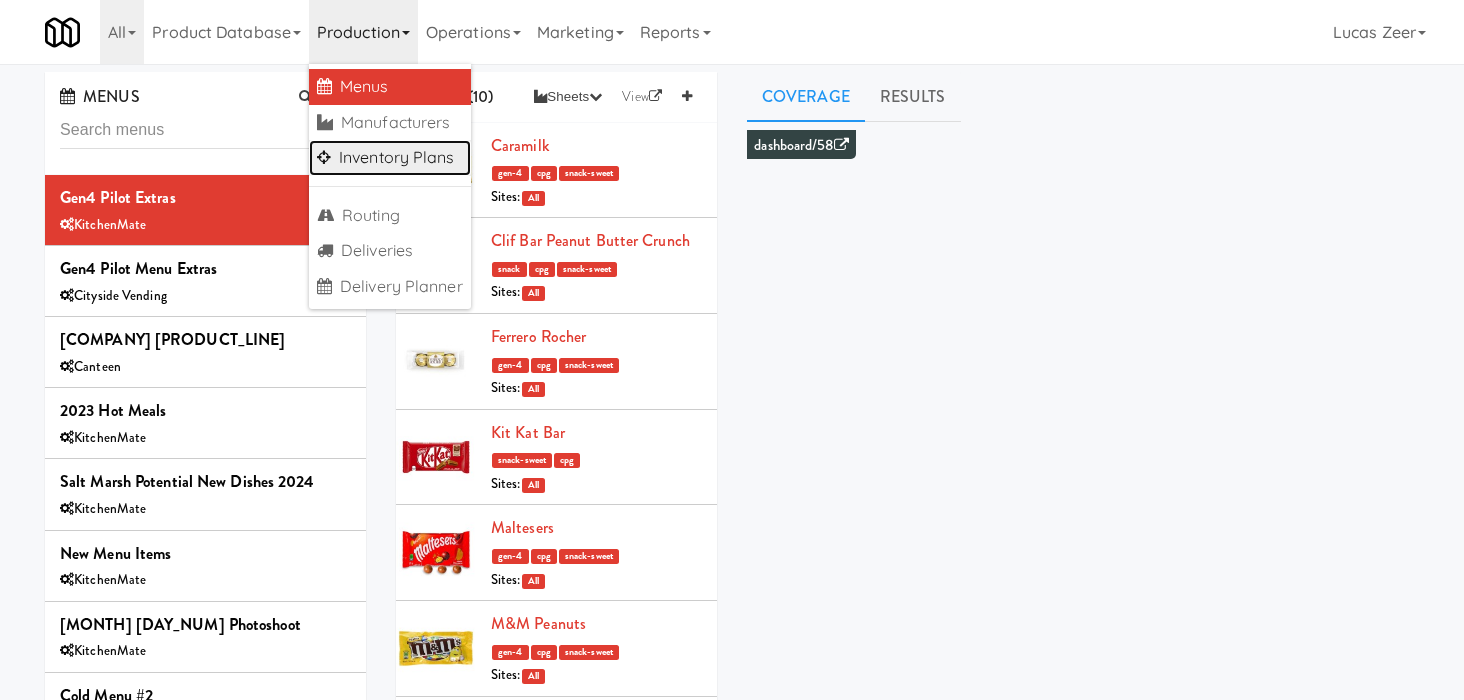 click on "Inventory Plans" at bounding box center [390, 158] 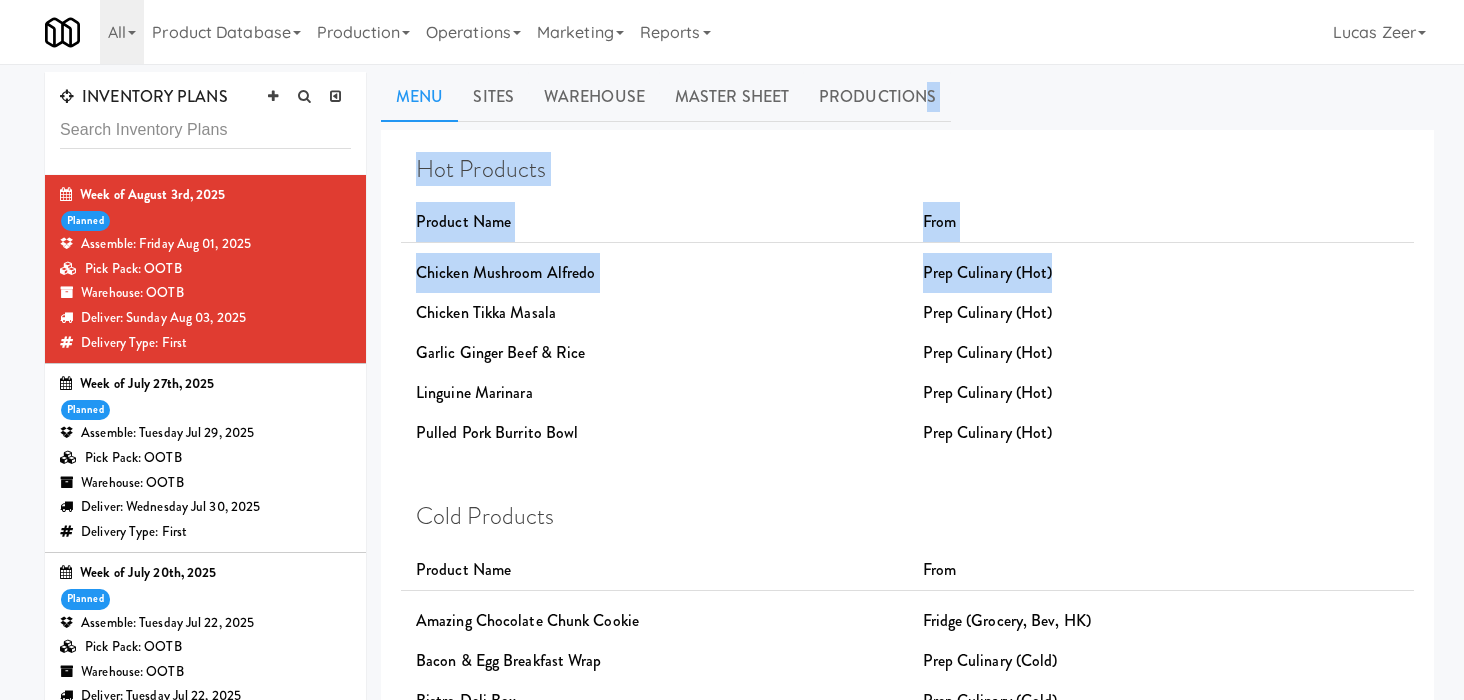 drag, startPoint x: 998, startPoint y: 137, endPoint x: 1104, endPoint y: 301, distance: 195.27417 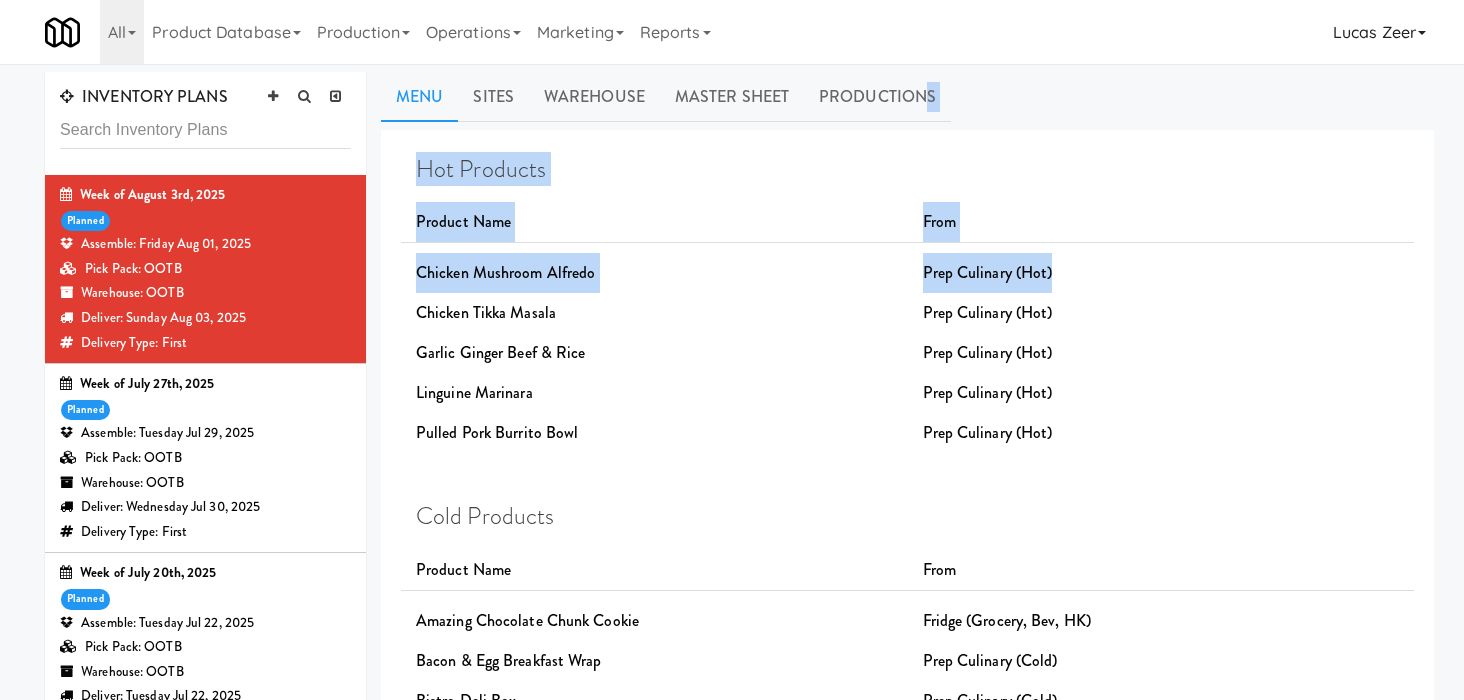 click on "Hot Products Product Name From Chicken Mushroom Alfredo Prep Culinary (Hot) Chicken Tikka Masala Prep Culinary (Hot) Garlic Ginger Beef & Rice Prep Culinary (Hot) Linguine Marinara Prep Culinary (Hot) Pulled Pork Burrito Bowl Prep Culinary (Hot) Cold Products Product Name From Amazing Chocolate Chunk Cookie Fridge (Grocery, Bev, HK) Bacon & Egg Breakfast Wrap Prep Culinary (Cold) Bistro Deli Box Prep Culinary (Cold) Blue Diamond Roasted Salted Almonds Ambient (Snacks & Drinks) Blue Diamond Smokehouse Almonds Ambient (Snacks & Drinks) Caramilk Ambient (Snacks & Drinks) Chocolate Chip Loaf Cake Fridge (Grocery, Bev, HK) Chocolate Loaf Cake Fridge (Grocery, Bev, HK) Classic Hummus With Crackers Fridge (Grocery, Bev, HK) Clif Bar Peanut Butter Crunch Ambient (Snacks & Drinks) Clif Builders proteins Bar Chocolate Ambient (Snacks & Drinks) Clif Builders proteins Bar Chocolate Mint Ambient (Snacks & Drinks) Coffee Loaf Cake Fridge (Grocery, Bev, HK) Falafel & Hummus Wrap Prep Culinary (Cold) [HK] Chicken Caesar Wrap" at bounding box center [907, 2019] 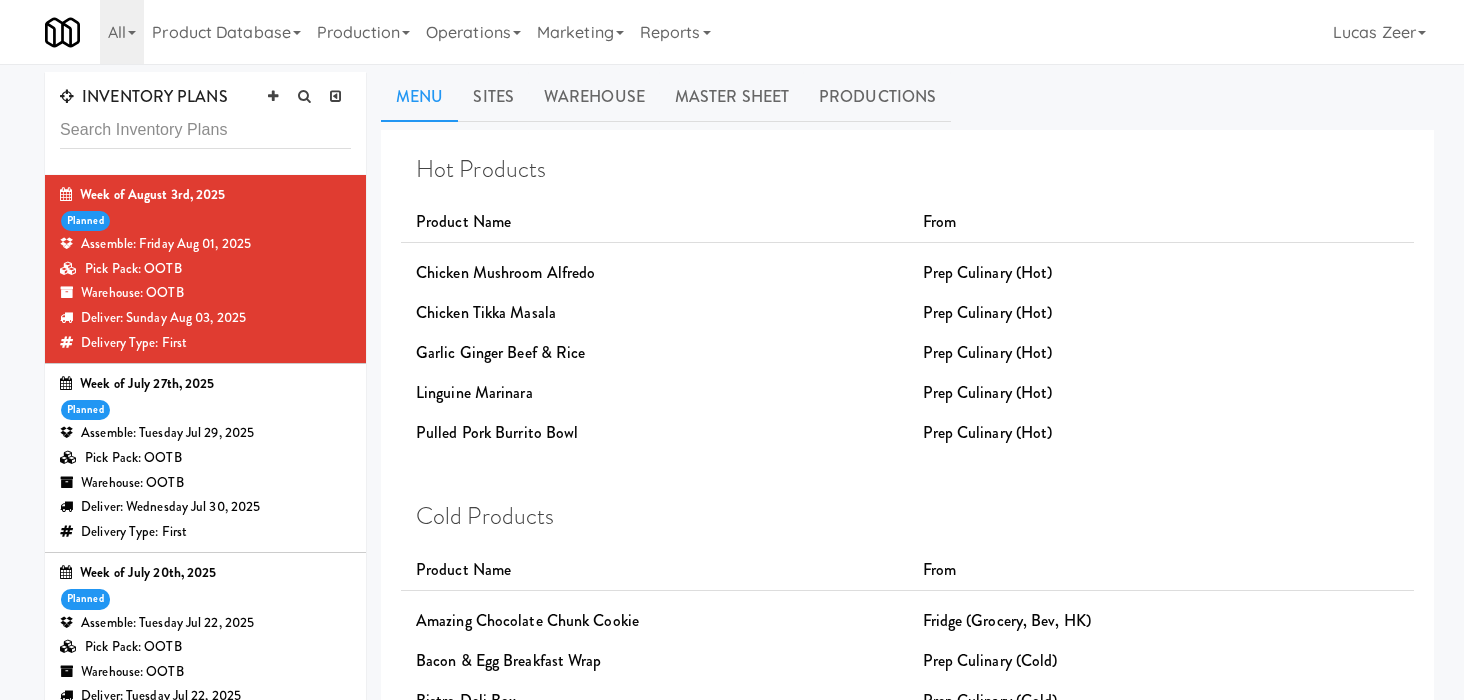 click on "Master Sheet" at bounding box center (732, 97) 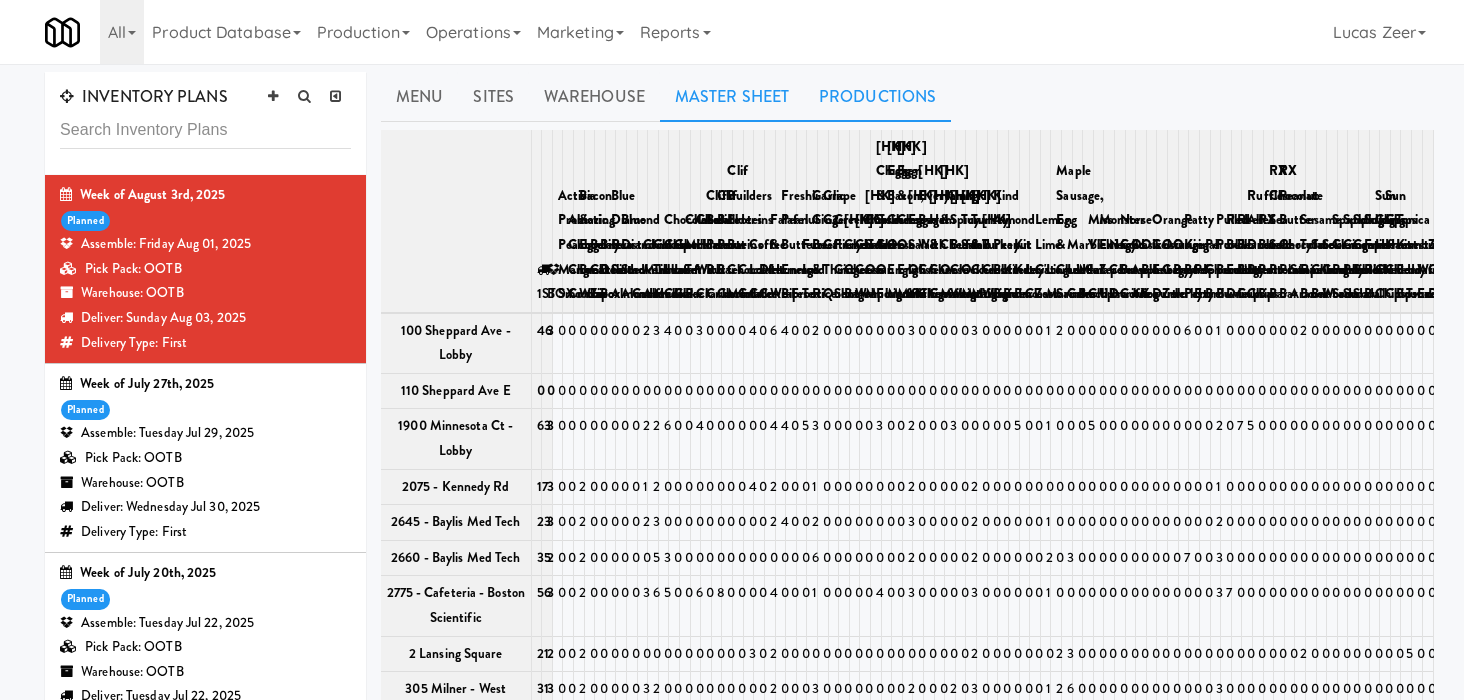 click on "Productions" at bounding box center (877, 97) 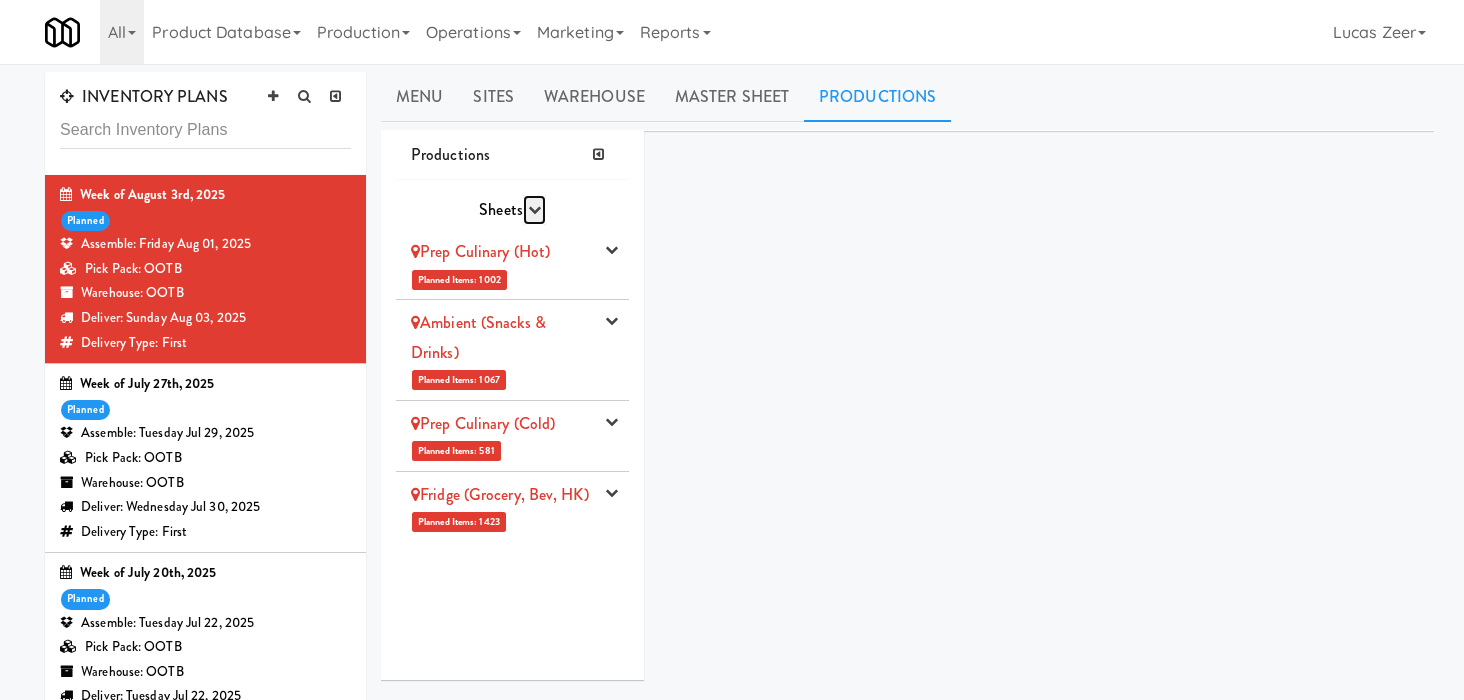 click at bounding box center (534, 210) 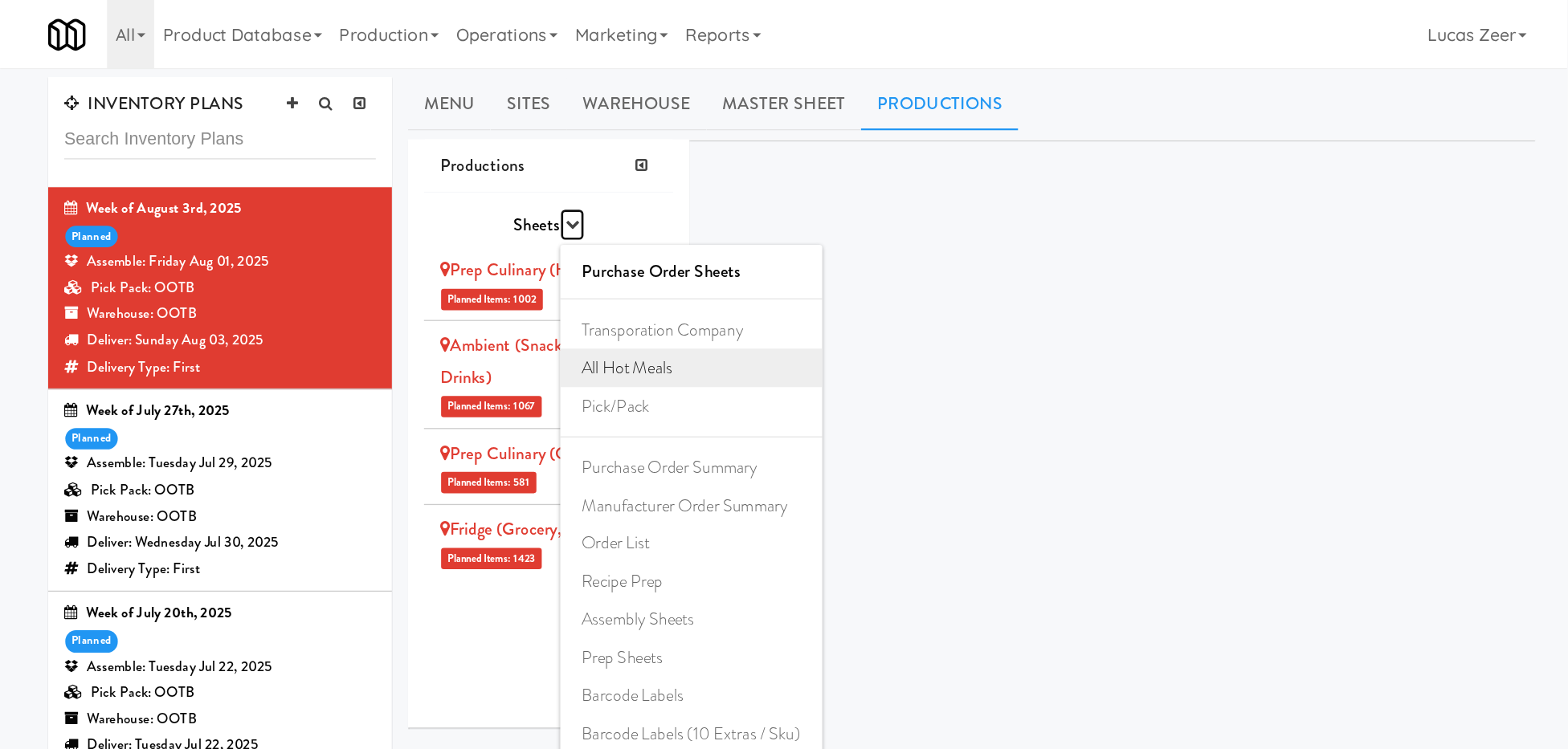 scroll, scrollTop: 1, scrollLeft: 0, axis: vertical 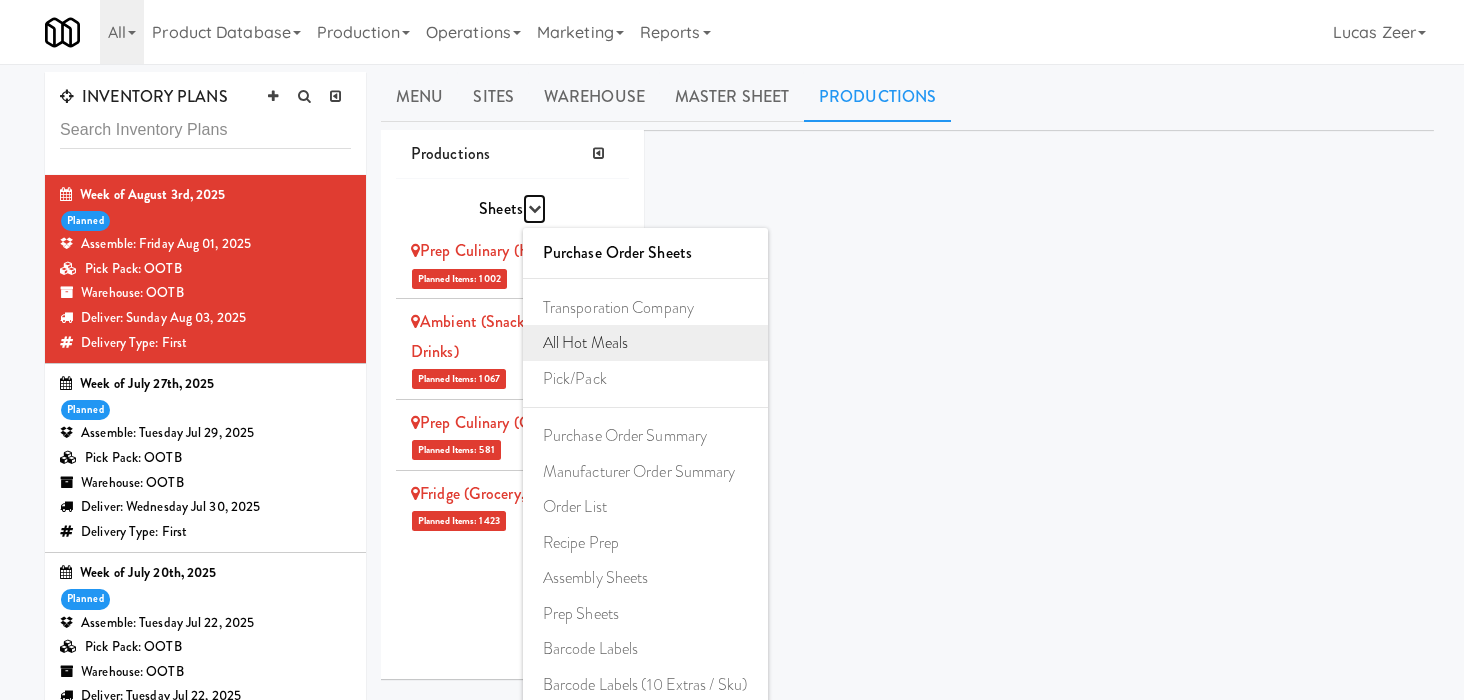 type 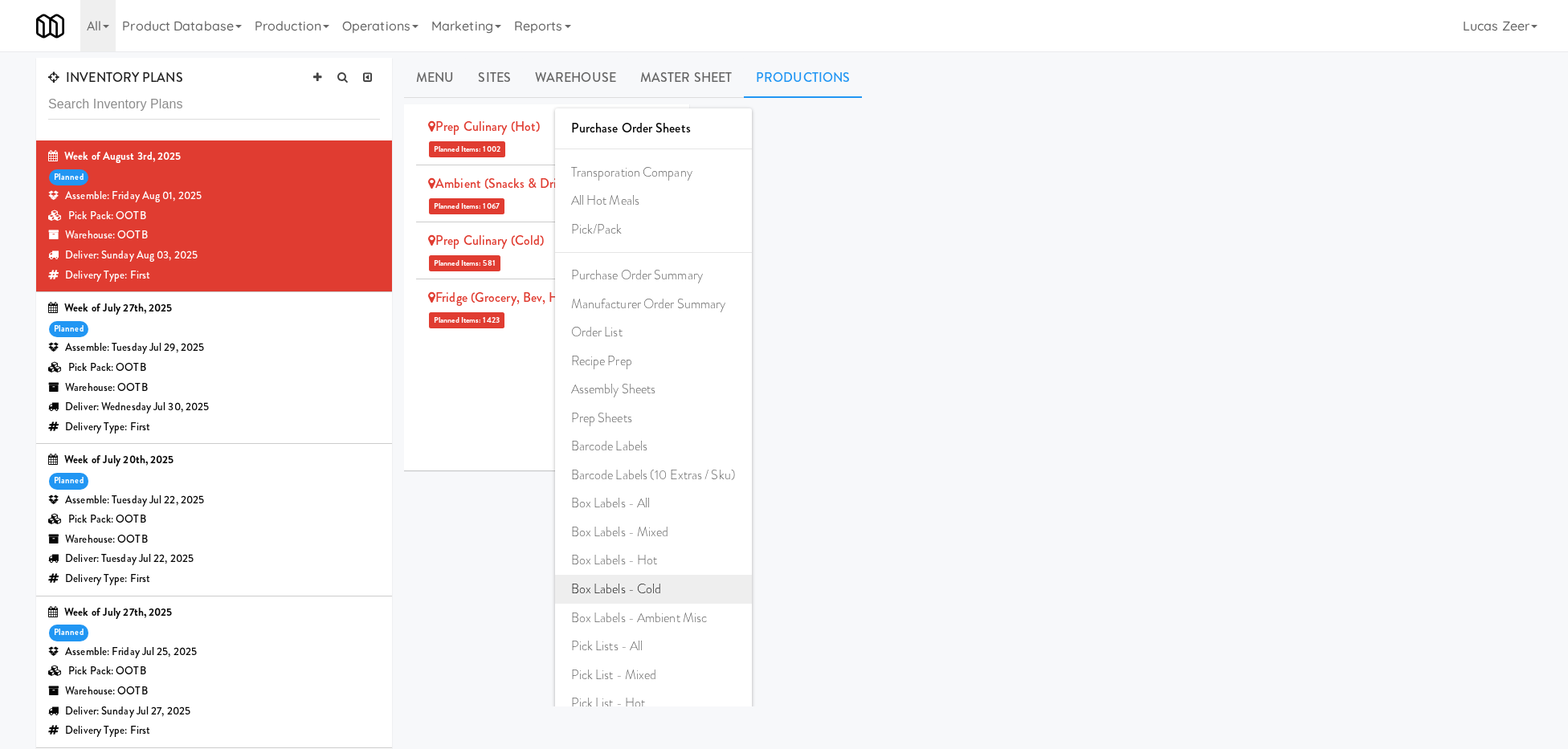 scroll, scrollTop: 81, scrollLeft: 0, axis: vertical 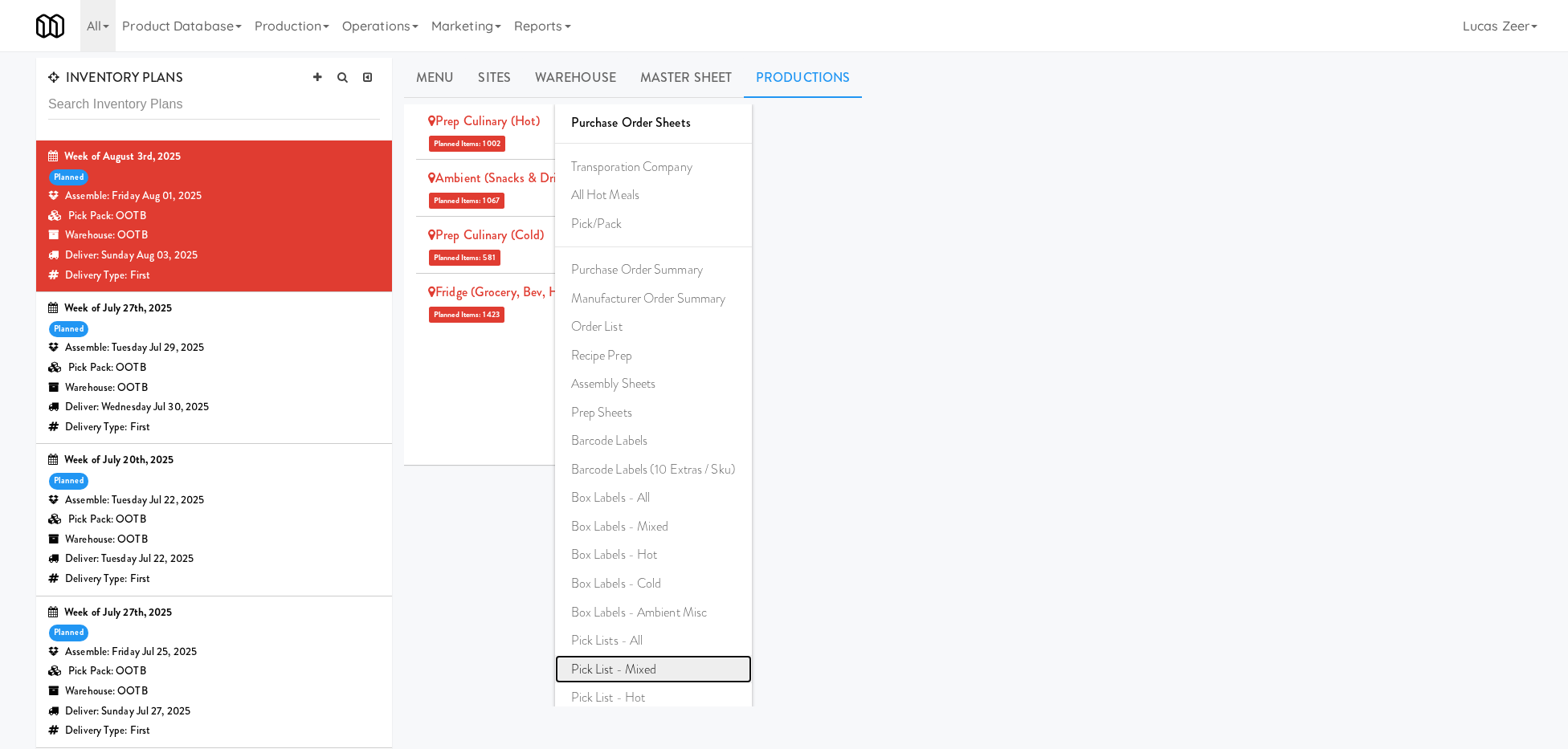 click on "Pick List - Mixed" at bounding box center [653, 670] 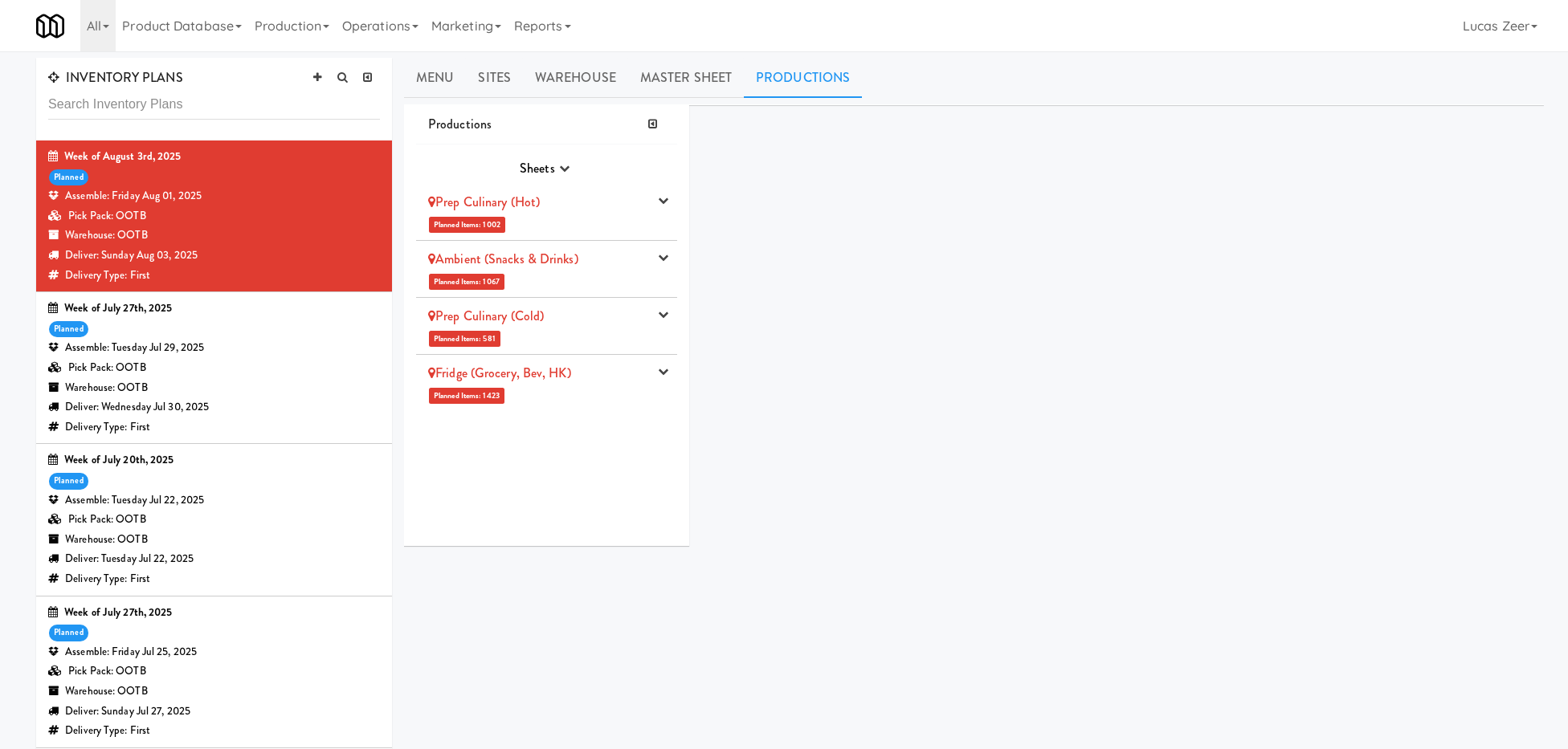 scroll, scrollTop: 0, scrollLeft: 0, axis: both 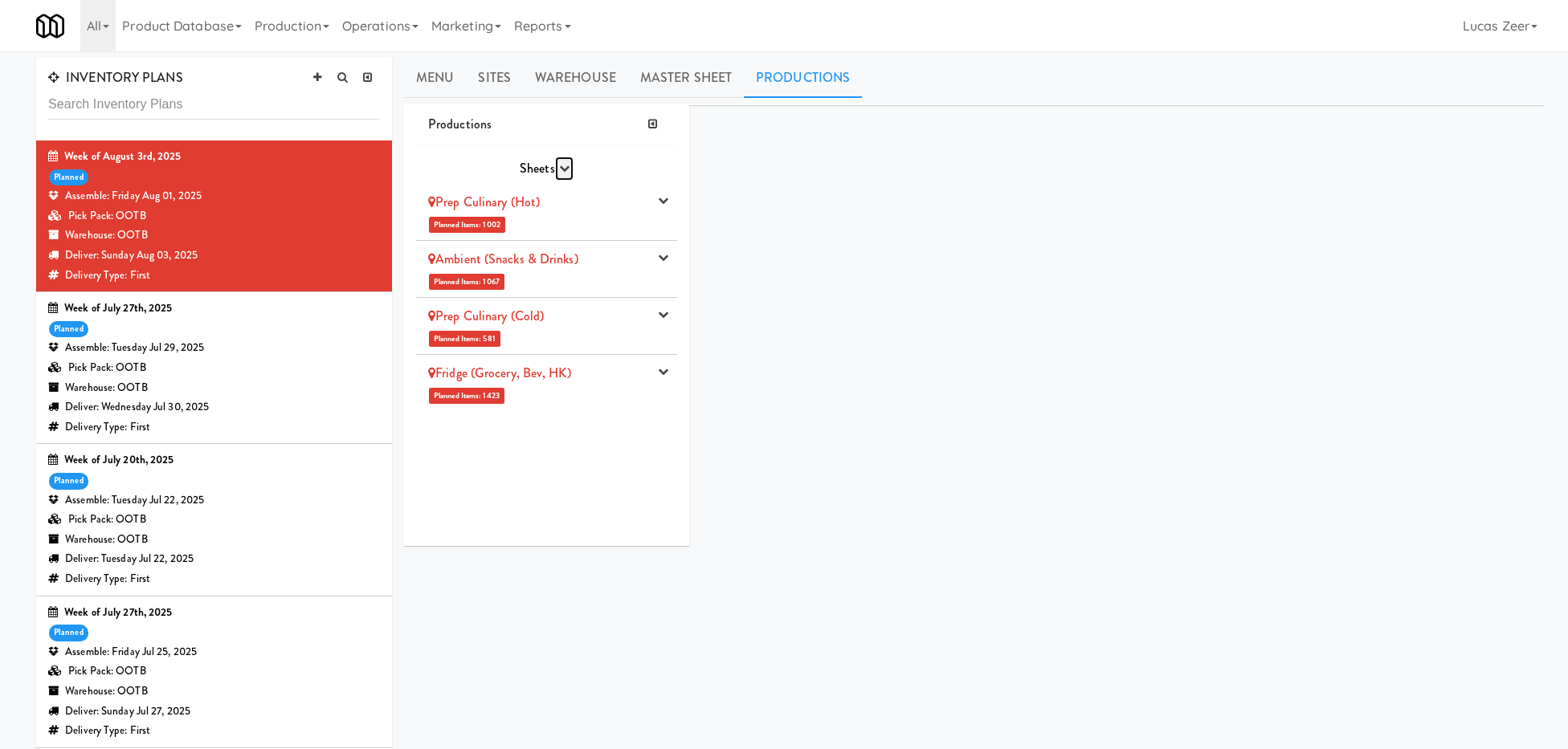 click at bounding box center [564, 168] 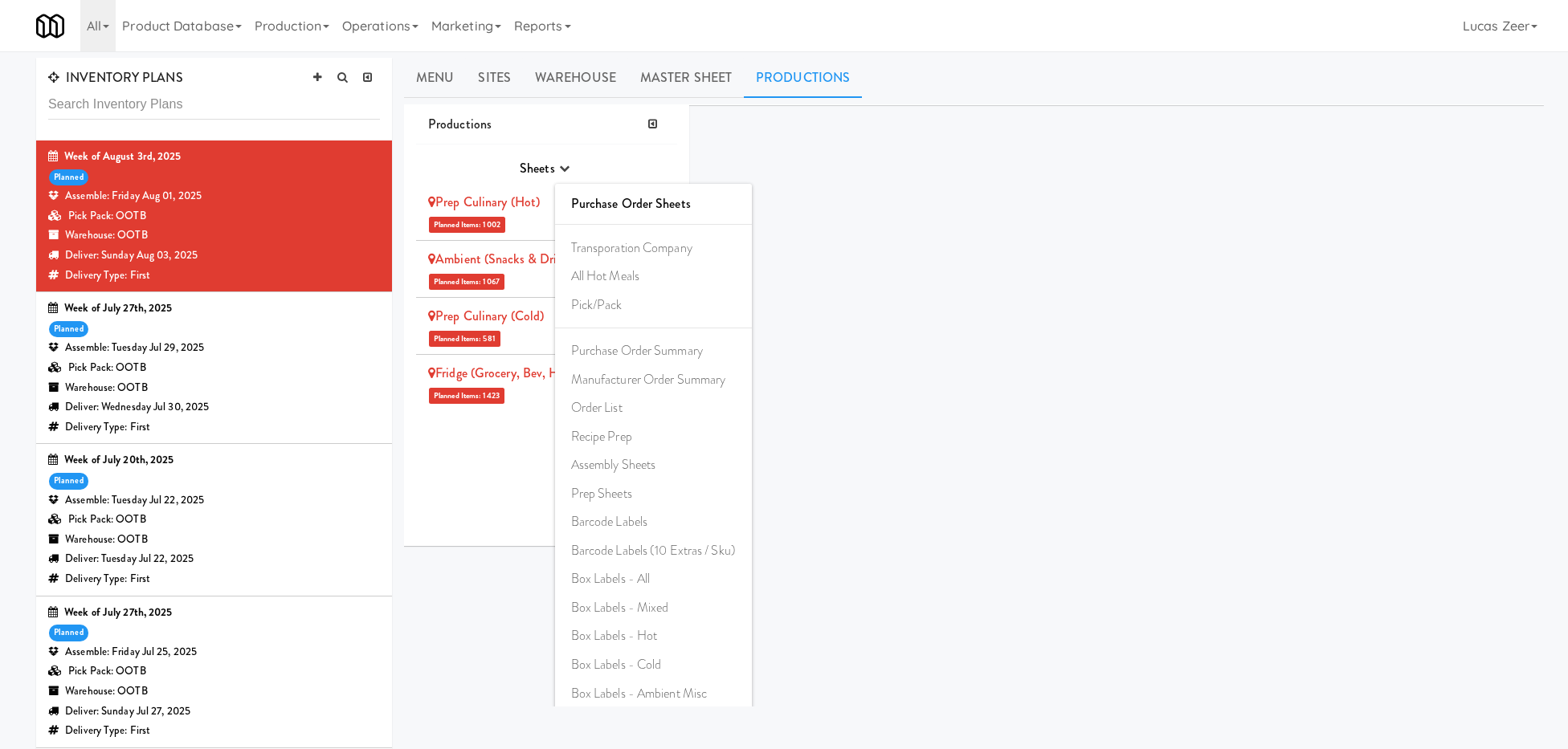 click on "Productions Sheets Purchase Order Sheets Transporation Company All Hot Meals Pick/Pack Purchase Order Summary Manufacturer Order Summary Order List Recipe Prep Assembly Sheets Prep Sheets Barcode Labels Barcode Labels (10 Extras / Sku) Box Labels - All Box Labels - Mixed Box Labels - Hot Box Labels - Cold Box Labels - Ambient Misc Pick Lists - All Pick List - Mixed Pick List - Hot Pick List - Cold Pick List - Ambient Misc  Prep Culinary (Hot)  Planned Items: 1002  Pick Suppliers  Assign Barcodes  Complete Production  Recreate Routes  Ambient (Snacks & Drinks)  Planned Items: 1067  Pick Suppliers  Assign Barcodes  Complete Production  Recreate Routes  Prep Culinary (Cold)  Planned Items: 581  Pick Suppliers  Assign Barcodes  Complete Production  Recreate Routes  Fridge (Grocery, Bev, HK)  Planned Items: 1423  Pick Suppliers  Assign Barcodes  Complete Production  Recreate Routes" at bounding box center (974, 332) 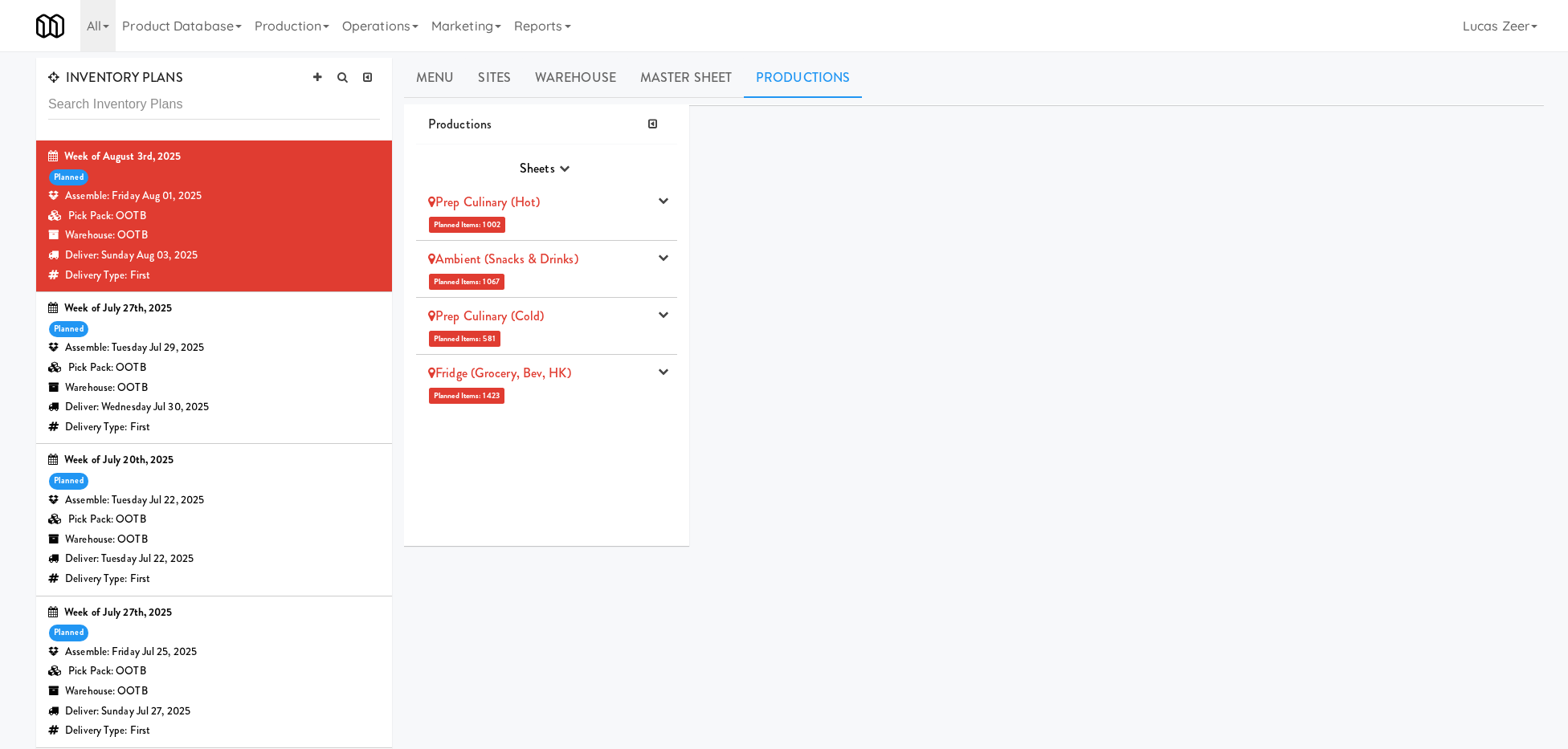 click on "Prep Culinary (Hot)  Planned Items: 1002  Pick Suppliers  Assign Barcodes  Complete Production  Recreate Routes" at bounding box center [546, 212] 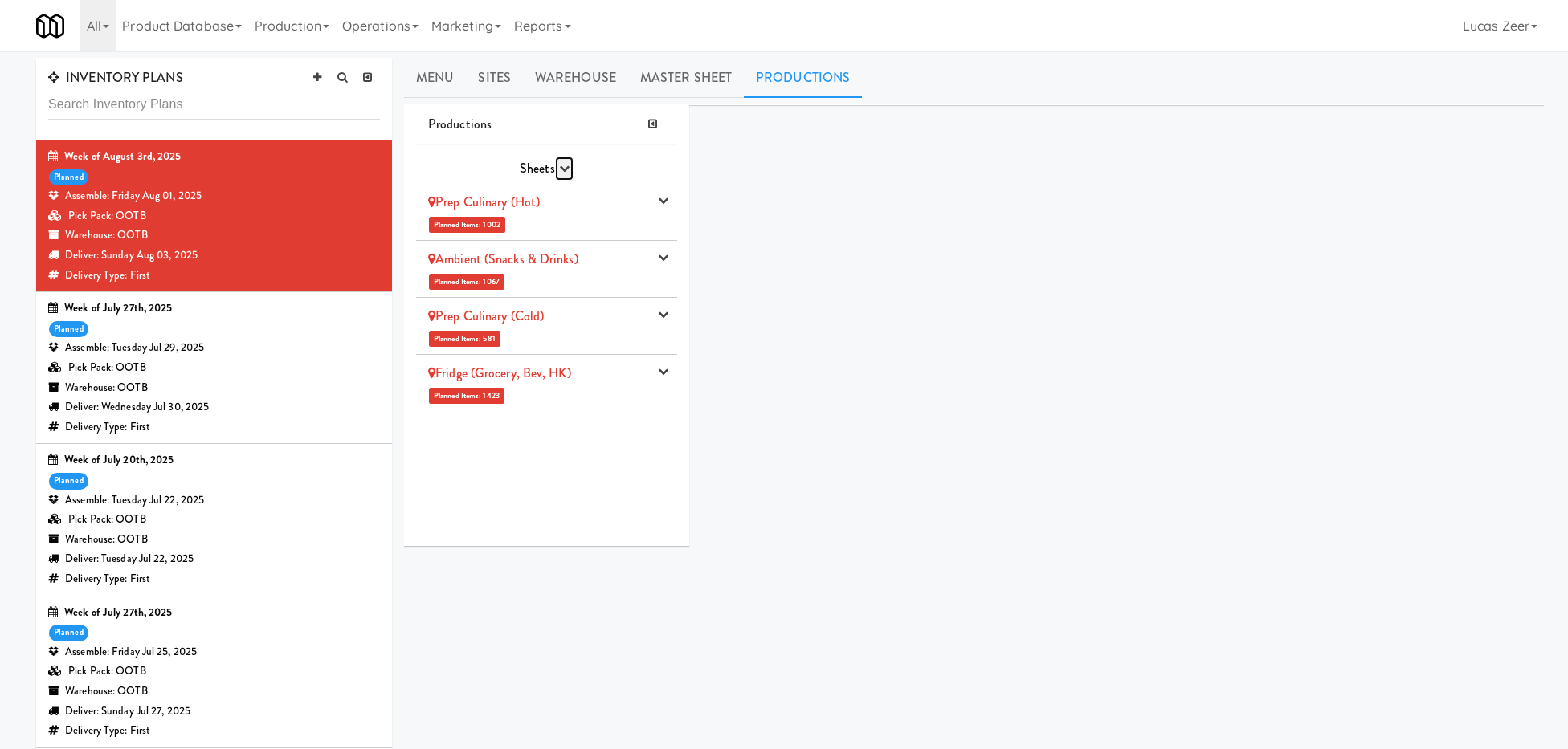 click at bounding box center (564, 168) 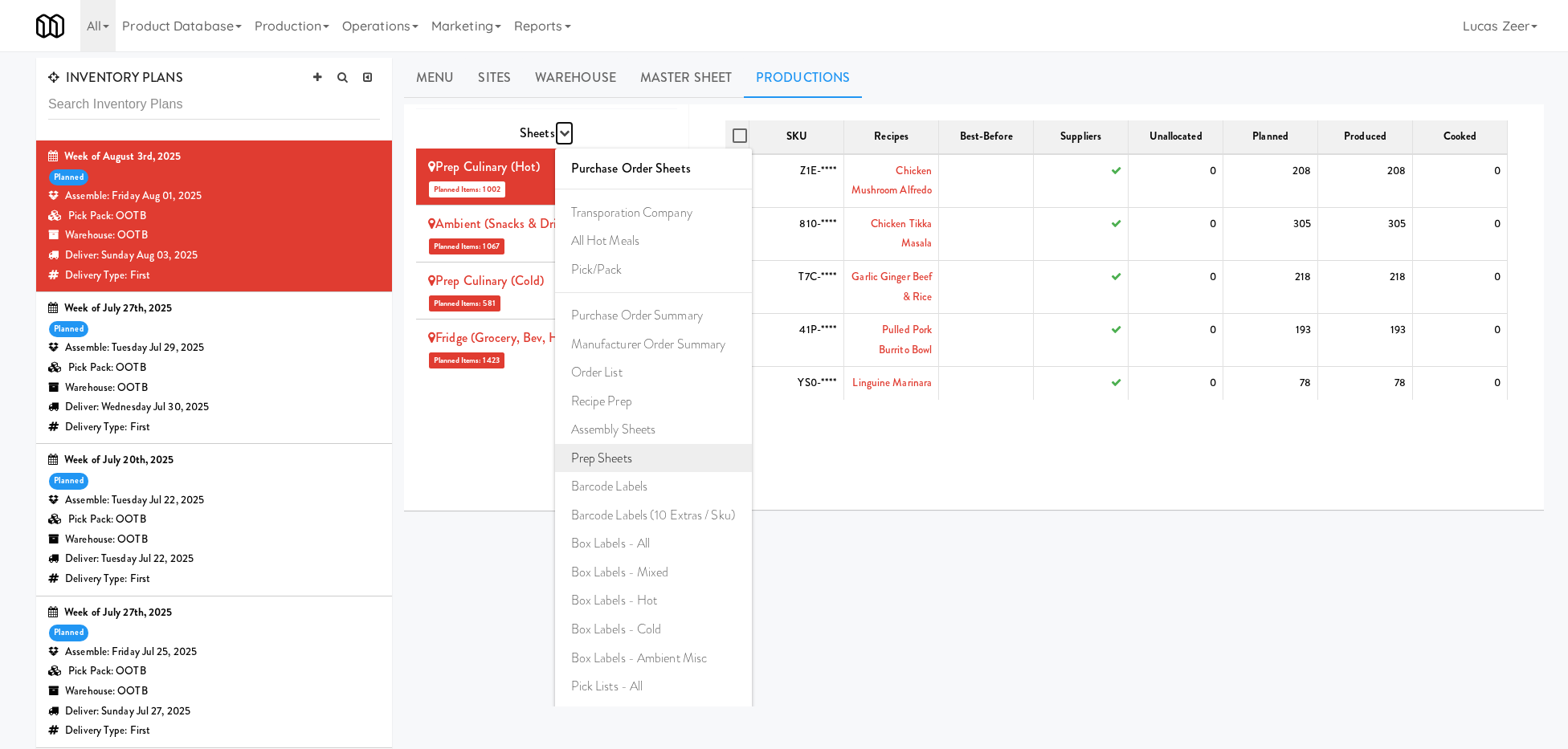 scroll, scrollTop: 0, scrollLeft: 0, axis: both 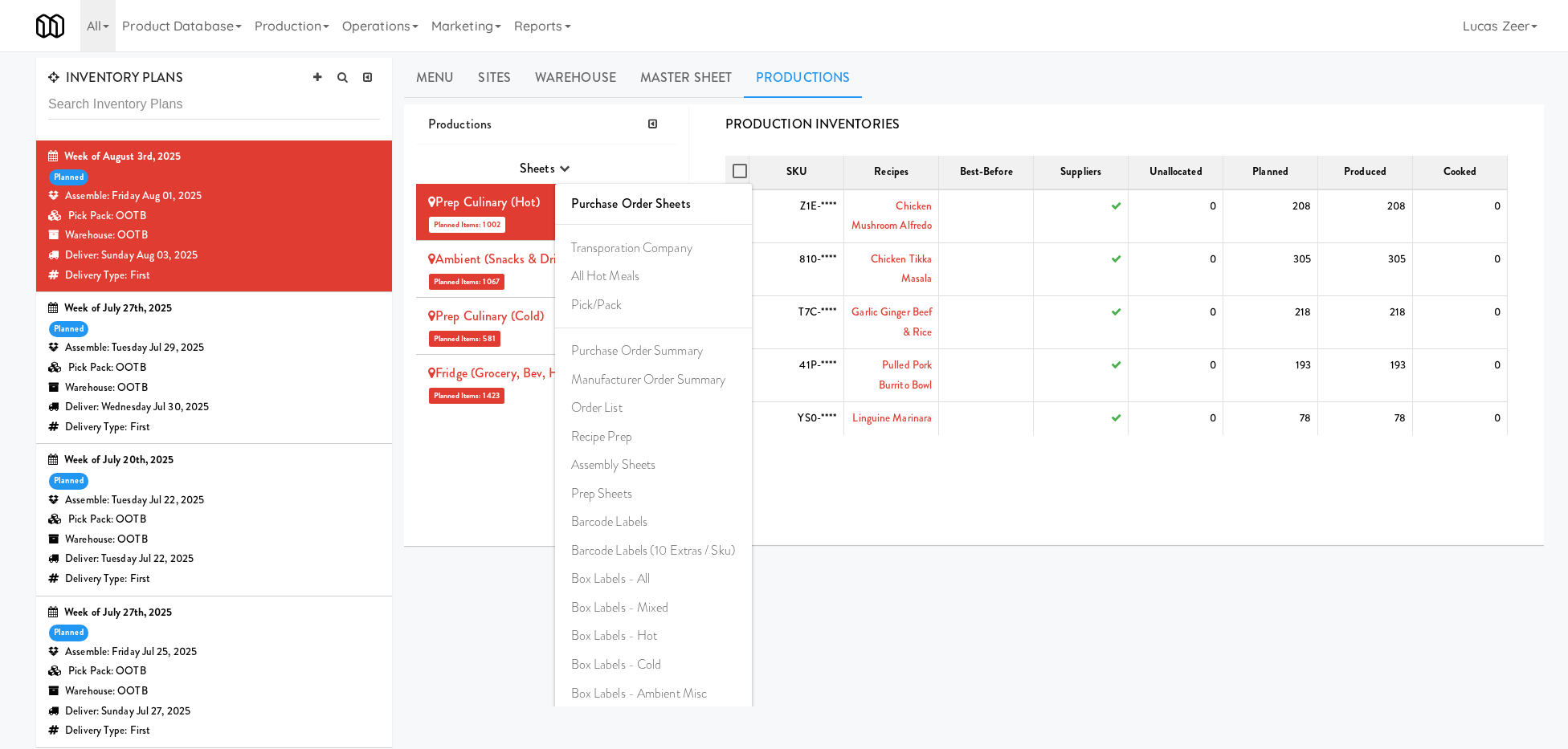 click on "Ambient (Snacks & Drinks)  Planned Items: 1067  Pick Suppliers  Assign Barcodes  Complete Production  Recreate Routes" at bounding box center (546, 269) 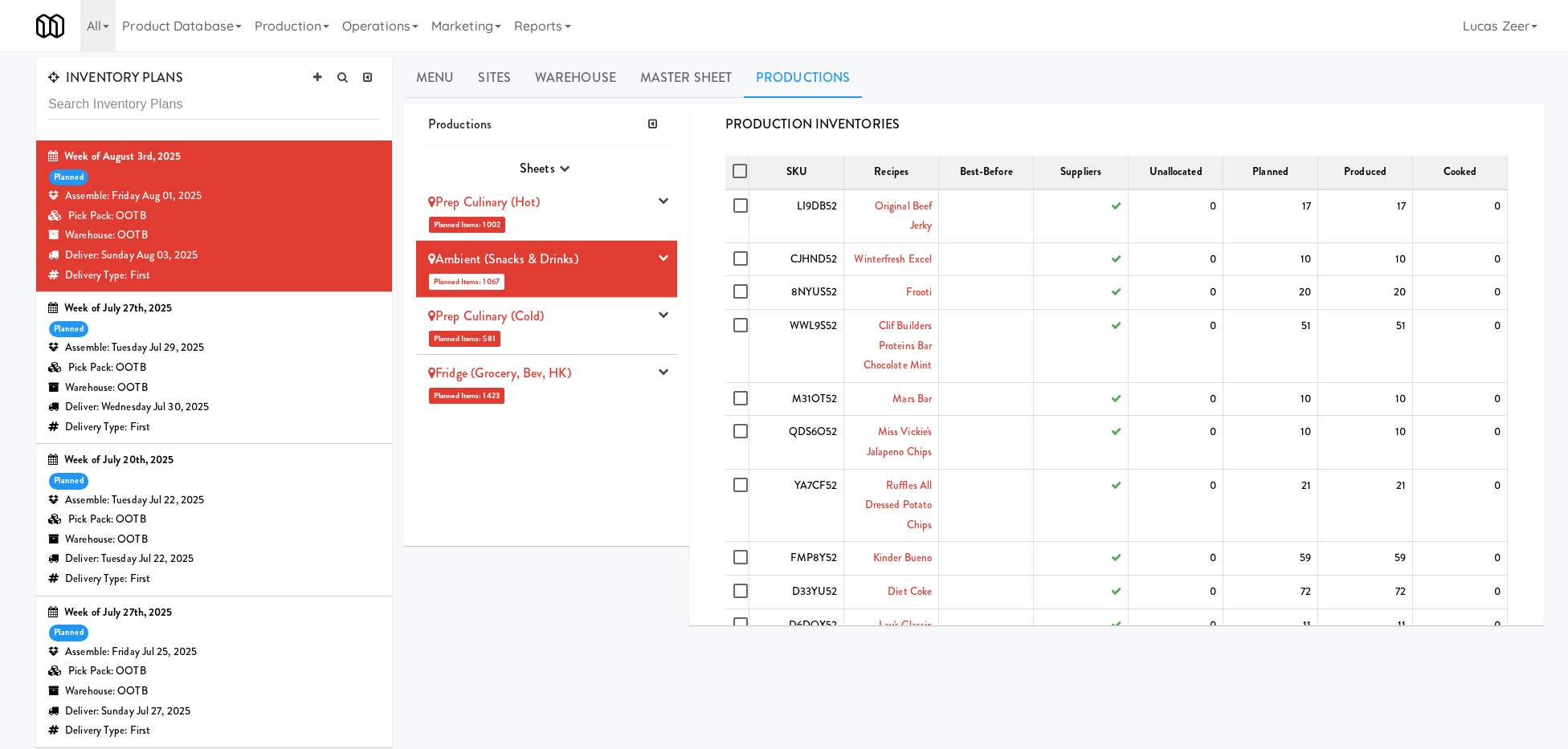 click on "Ambient (Snacks & Drinks)  Planned Items: 1067  Pick Suppliers  Assign Barcodes  Complete Production  Recreate Routes" at bounding box center [546, 269] 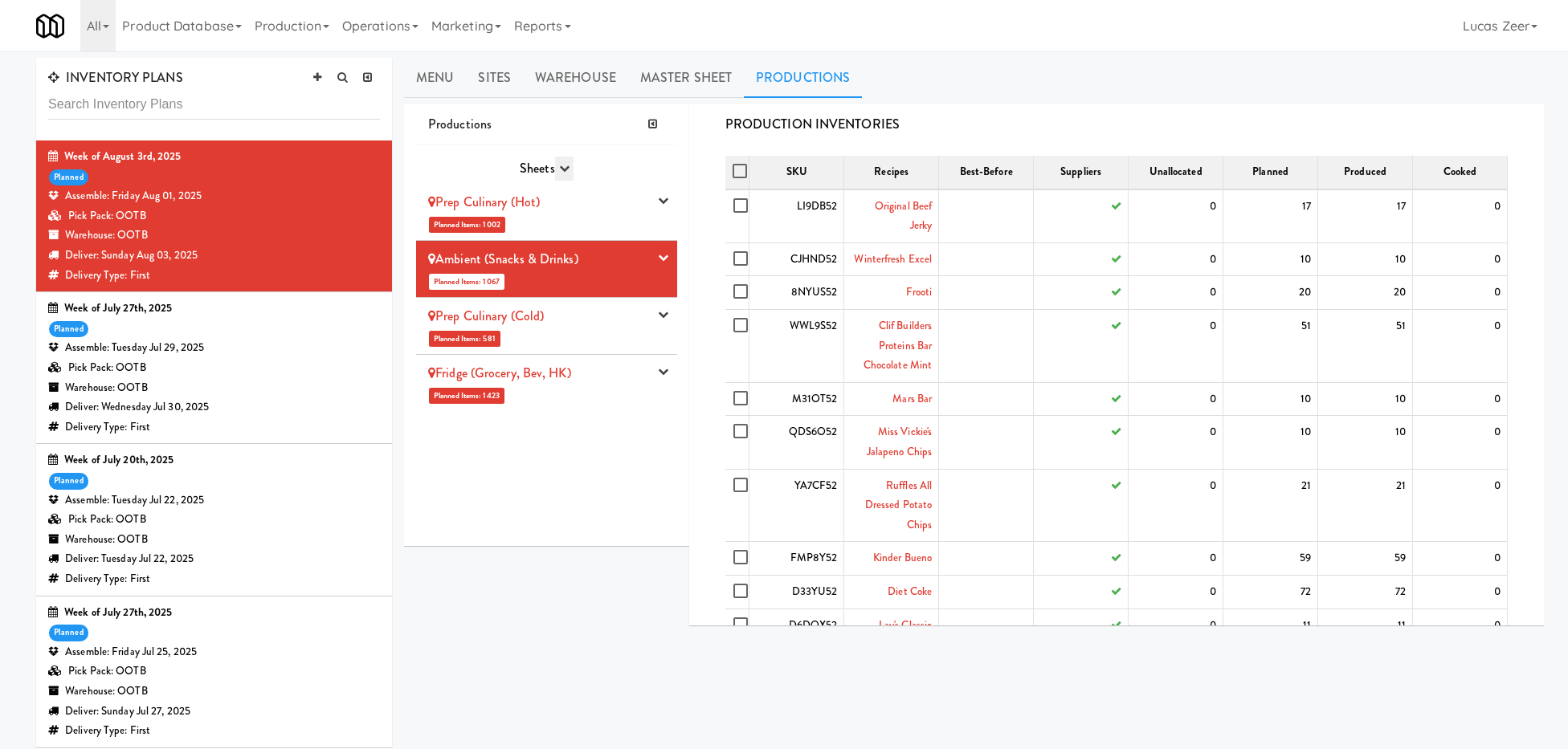 click on "Sheets Purchase Order Sheets Transporation Company All Hot Meals Pick/Pack Purchase Order Summary Manufacturer Order Summary Order List Recipe Prep Assembly Sheets Prep Sheets Barcode Labels Barcode Labels (10 Extras / Sku) Box Labels - All Box Labels - Mixed Box Labels - Hot Box Labels - Cold Box Labels - Ambient Misc Pick Lists - All Pick List - Mixed Pick List - Hot Pick List - Cold Pick List - Ambient Misc" at bounding box center (546, 170) 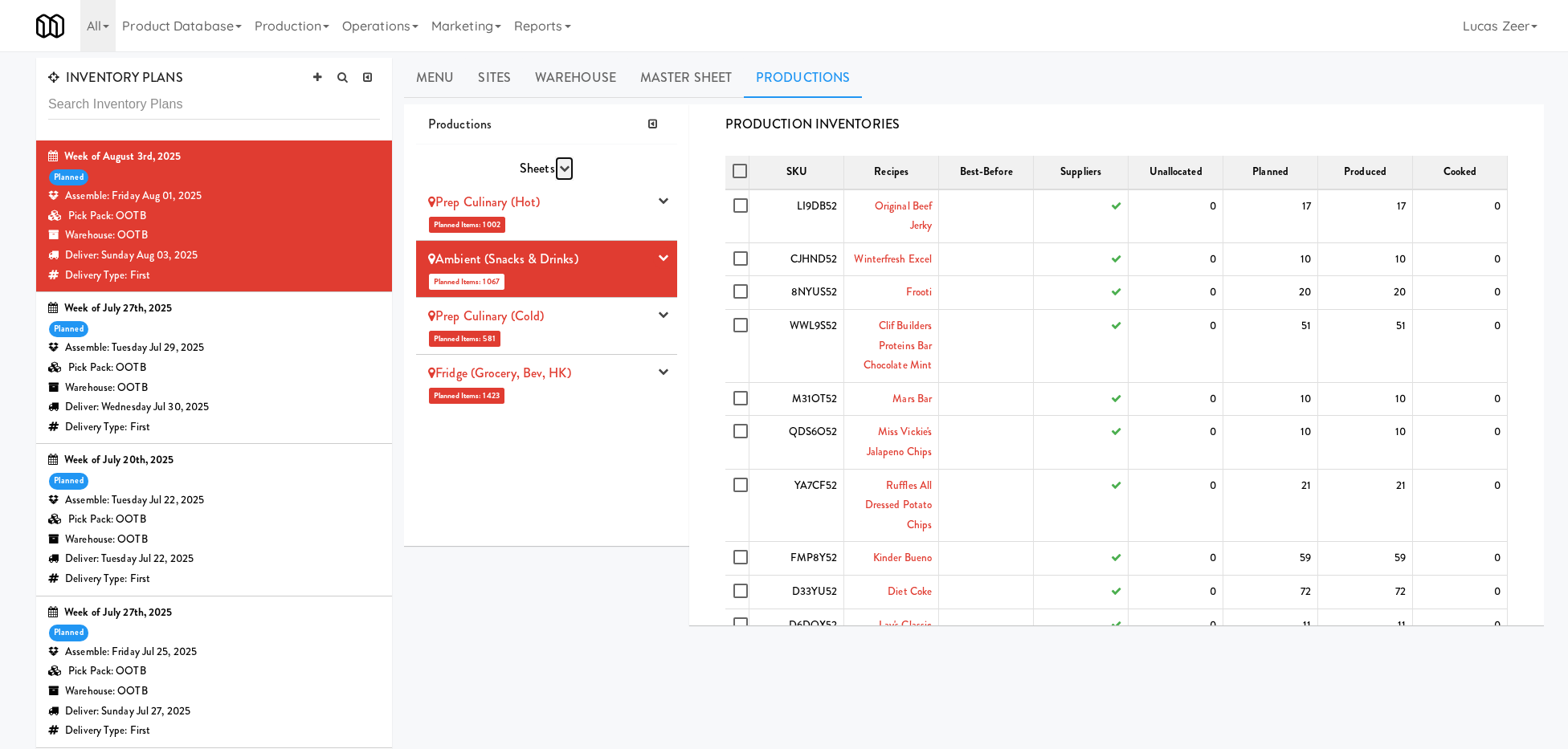 click at bounding box center (564, 168) 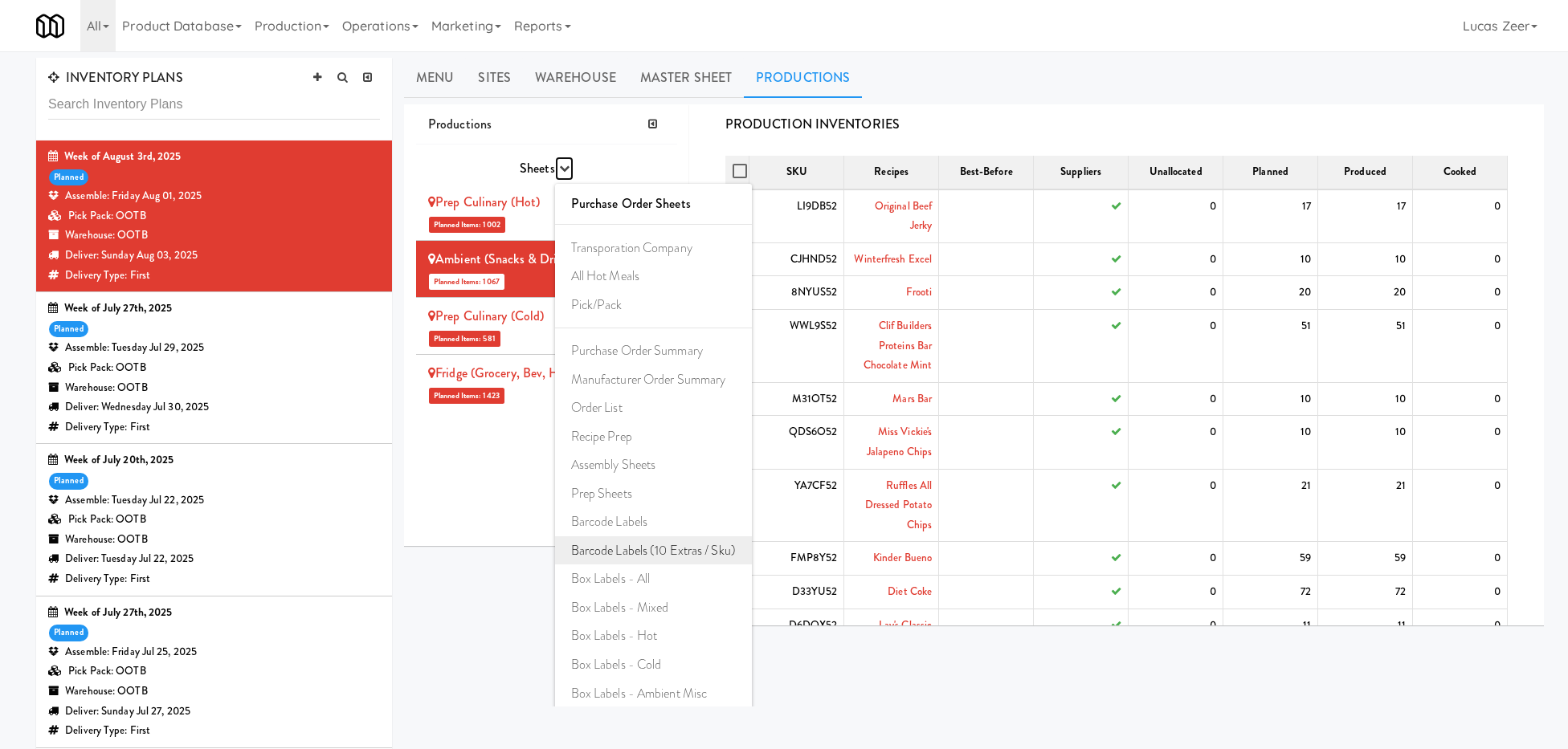 scroll, scrollTop: 148, scrollLeft: 0, axis: vertical 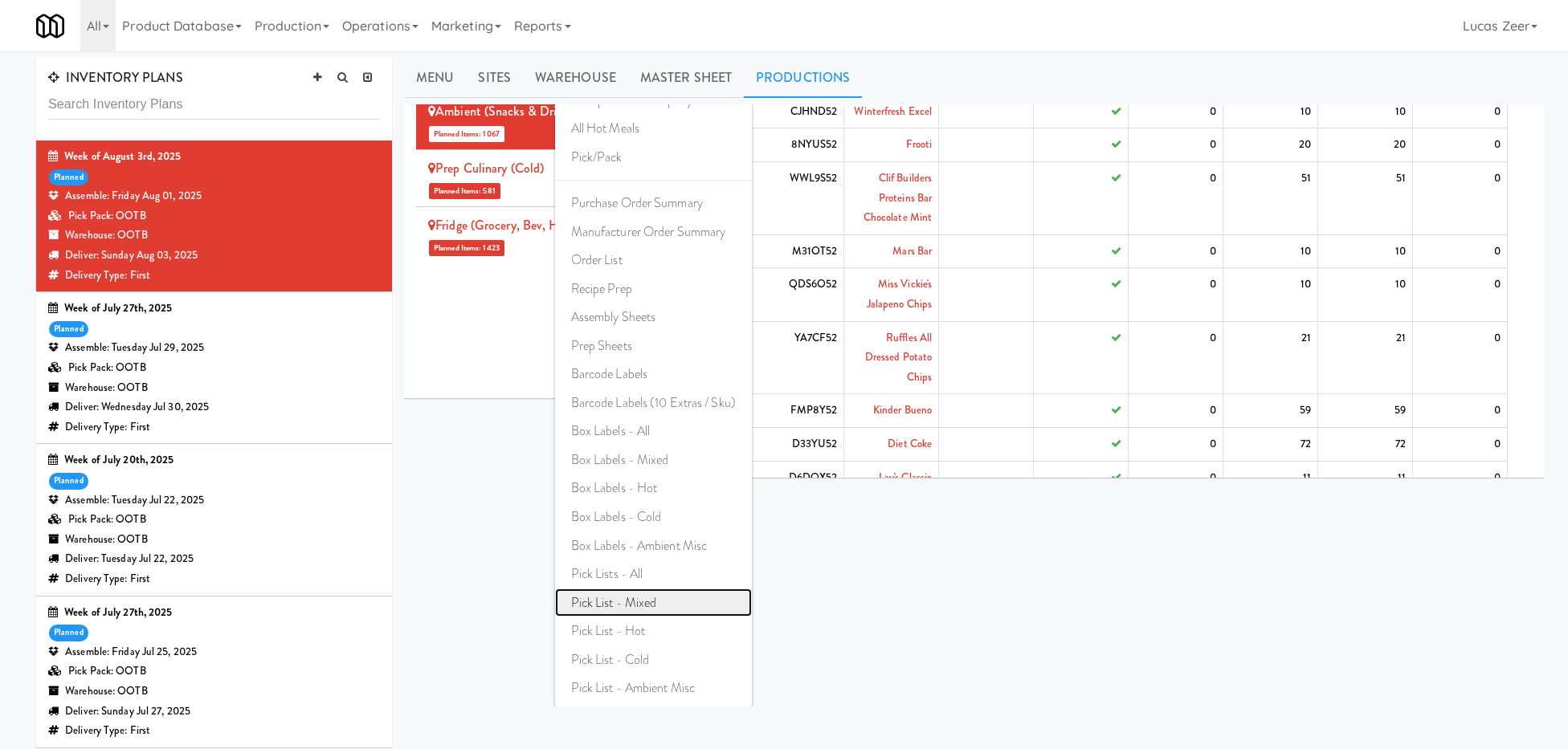 click on "Pick List - Mixed" at bounding box center (653, 603) 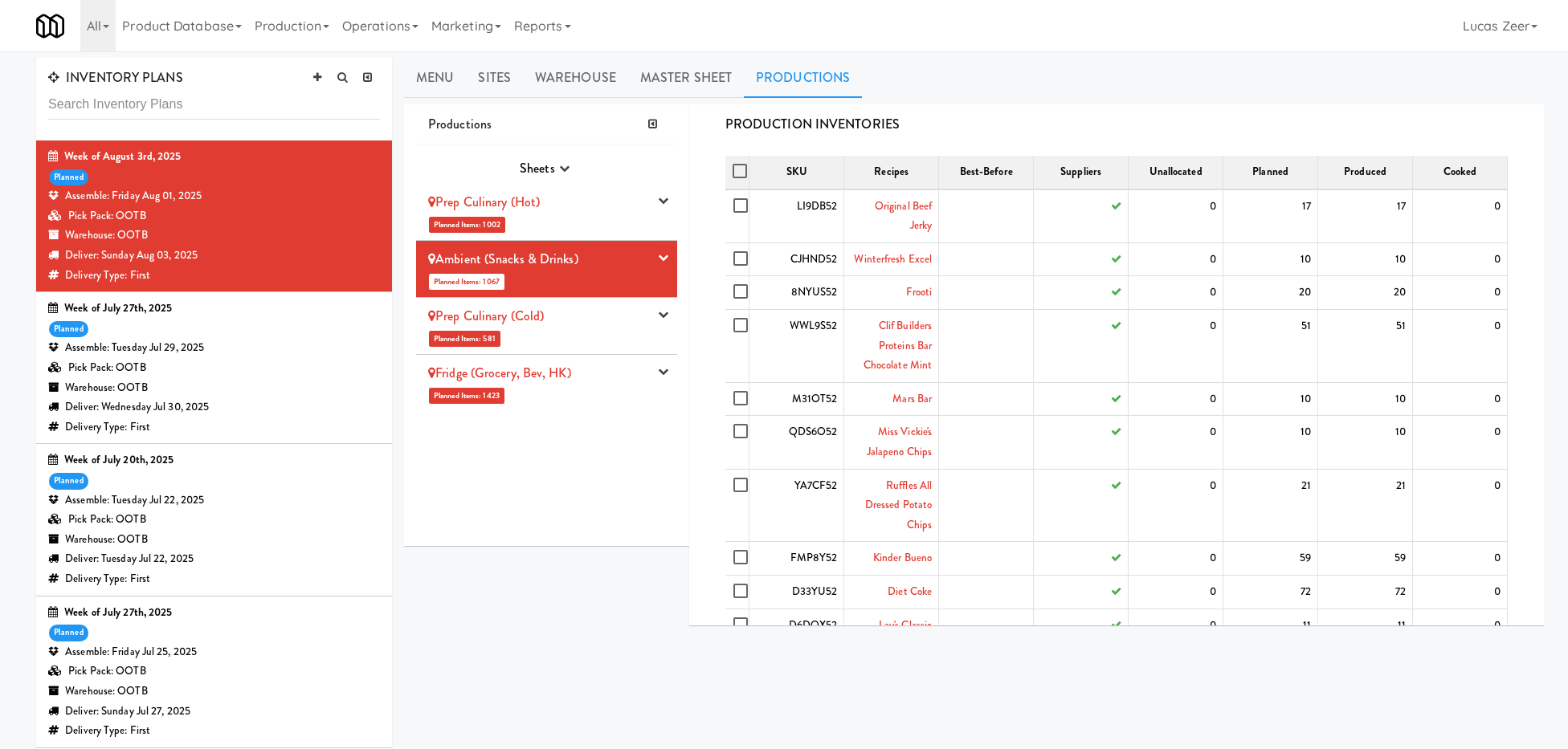 scroll, scrollTop: 0, scrollLeft: 0, axis: both 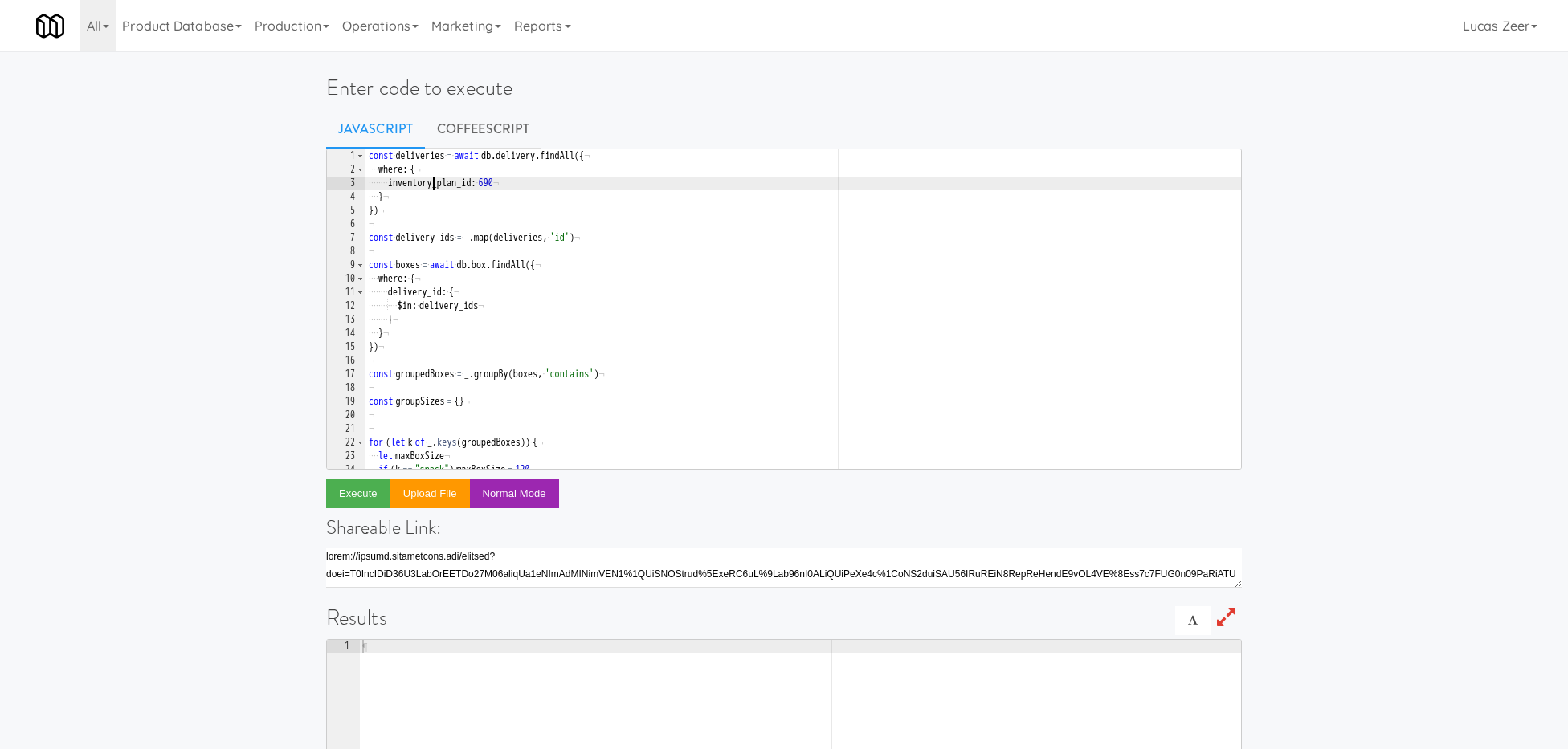 drag, startPoint x: 435, startPoint y: 180, endPoint x: 500, endPoint y: 449, distance: 276.74176 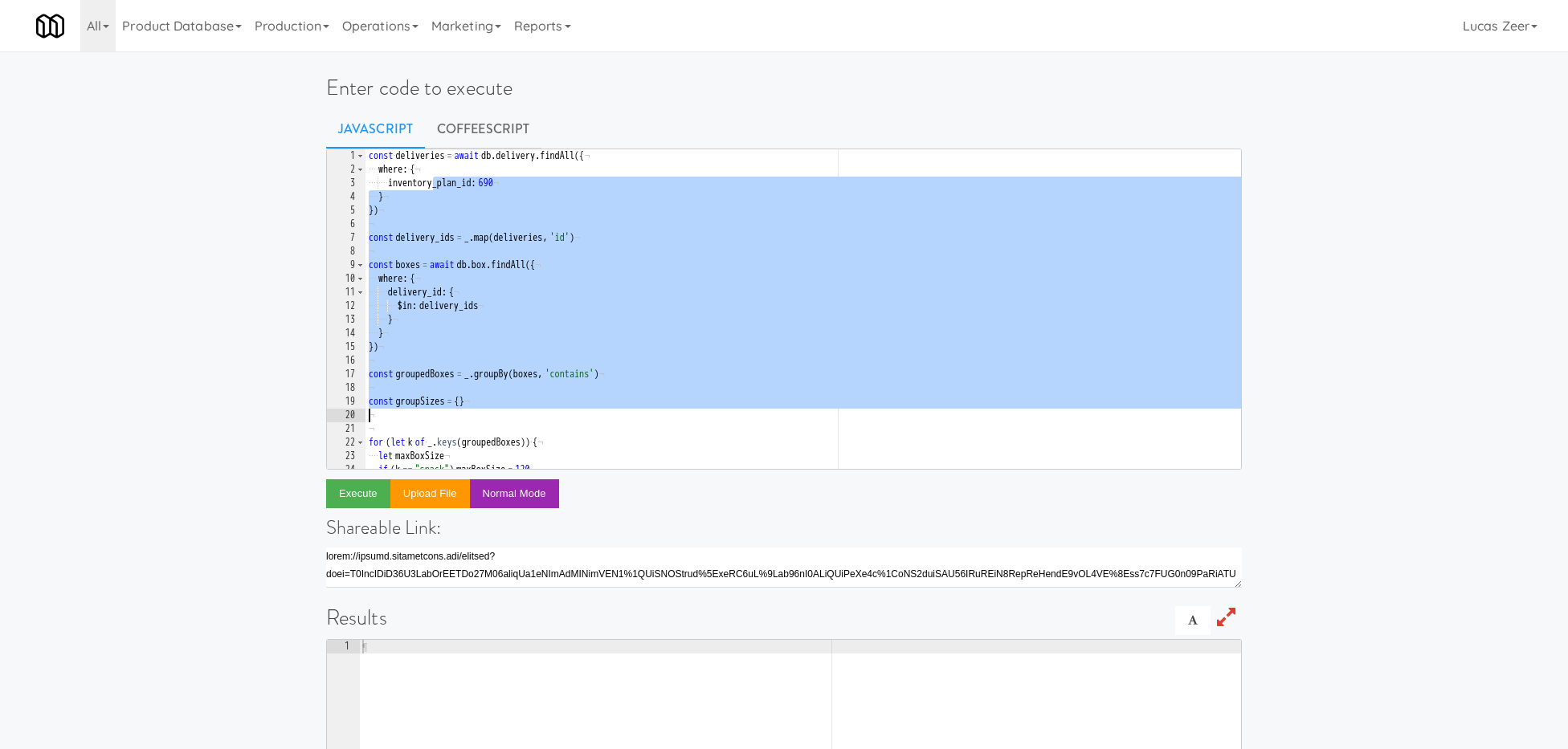 click on "const · deliveries · = · await · db . delivery . findAll ({ ¬ ···· where : · { ¬ ···· ···· inventory_plan_id : · 690 ¬ ···· } ¬ }) ¬ ¬ const · delivery_ids · = · _ . map ( deliveries , · 'id' ) ¬ ¬ const · boxes · = · await · db . box . findAll ({ ¬ ···· where : · { ¬ ···· ···· delivery_id : · { ¬ ···· ···· ···· $in : · delivery_ids ¬ ···· ···· } ¬ ···· } ¬ }) ¬ ¬ const · groupedBoxes · = · _ . groupBy ( boxes , · 'contains' ) ¬ ¬ const · groupSizes · = · { } ¬ ¬ ¬ for · ( let · k · of · _ . keys ( groupedBoxes )) · { ¬ ···· let · maxBoxSize ¬ ···· if · ( k · == · "snack" ) · maxBoxSize · = · 120 ¬ ···· if · ( k · == · "drink" ) · maxBoxSize · = · 60 ¬" at bounding box center [803, 323] 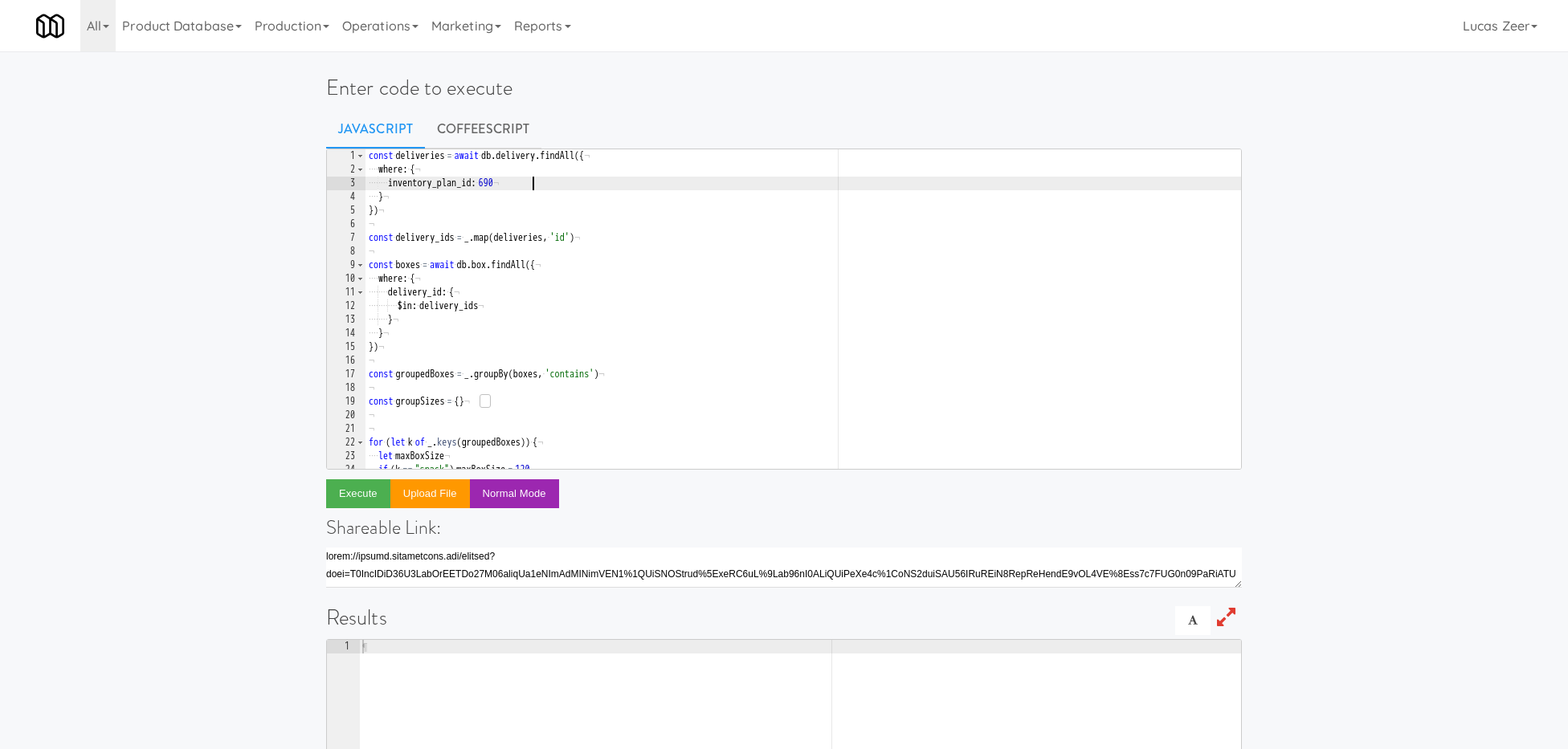 click on "const · deliveries · = · await · db . delivery . findAll ({ ¬ ···· where : · { ¬ ···· ···· inventory_plan_id : · 690 ¬ ···· } ¬ }) ¬ ¬ const · delivery_ids · = · _ . map ( deliveries , · 'id' ) ¬ ¬ const · boxes · = · await · db . box . findAll ({ ¬ ···· where : · { ¬ ···· ···· delivery_id : · { ¬ ···· ···· ···· $in : · delivery_ids ¬ ···· ···· } ¬ ···· } ¬ }) ¬ ¬ const · groupedBoxes · = · _ . groupBy ( boxes , · 'contains' ) ¬ ¬ const · groupSizes · = · { } ¬ ¬ ¬ for · ( let · k · of · _ . keys ( groupedBoxes )) · { ¬ ···· let · maxBoxSize ¬ ···· if · ( k · == · "snack" ) · maxBoxSize · = · 120 ¬ ···· if · ( k · == · "drink" ) · maxBoxSize · = · 60 ¬" at bounding box center (803, 323) 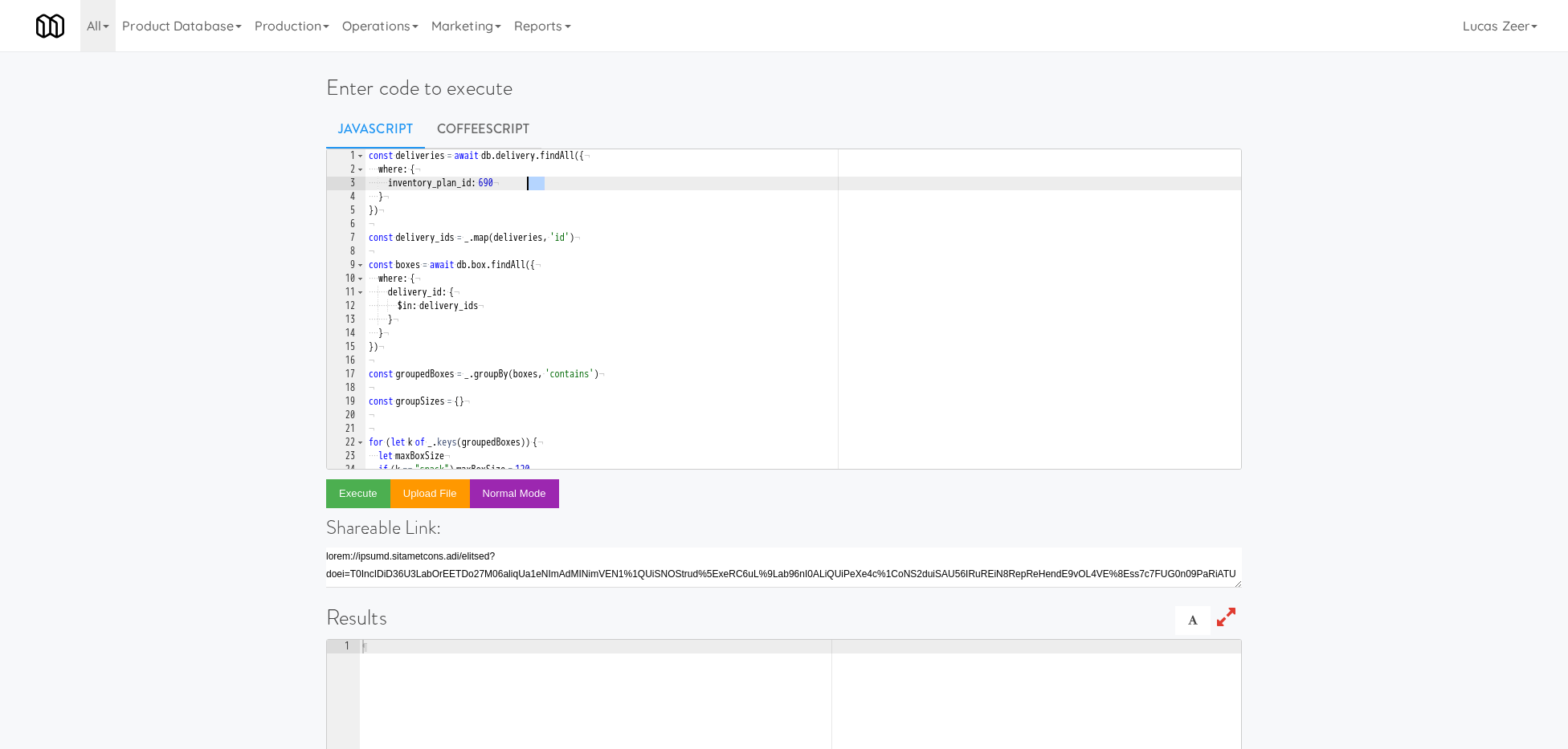 paste on "368" 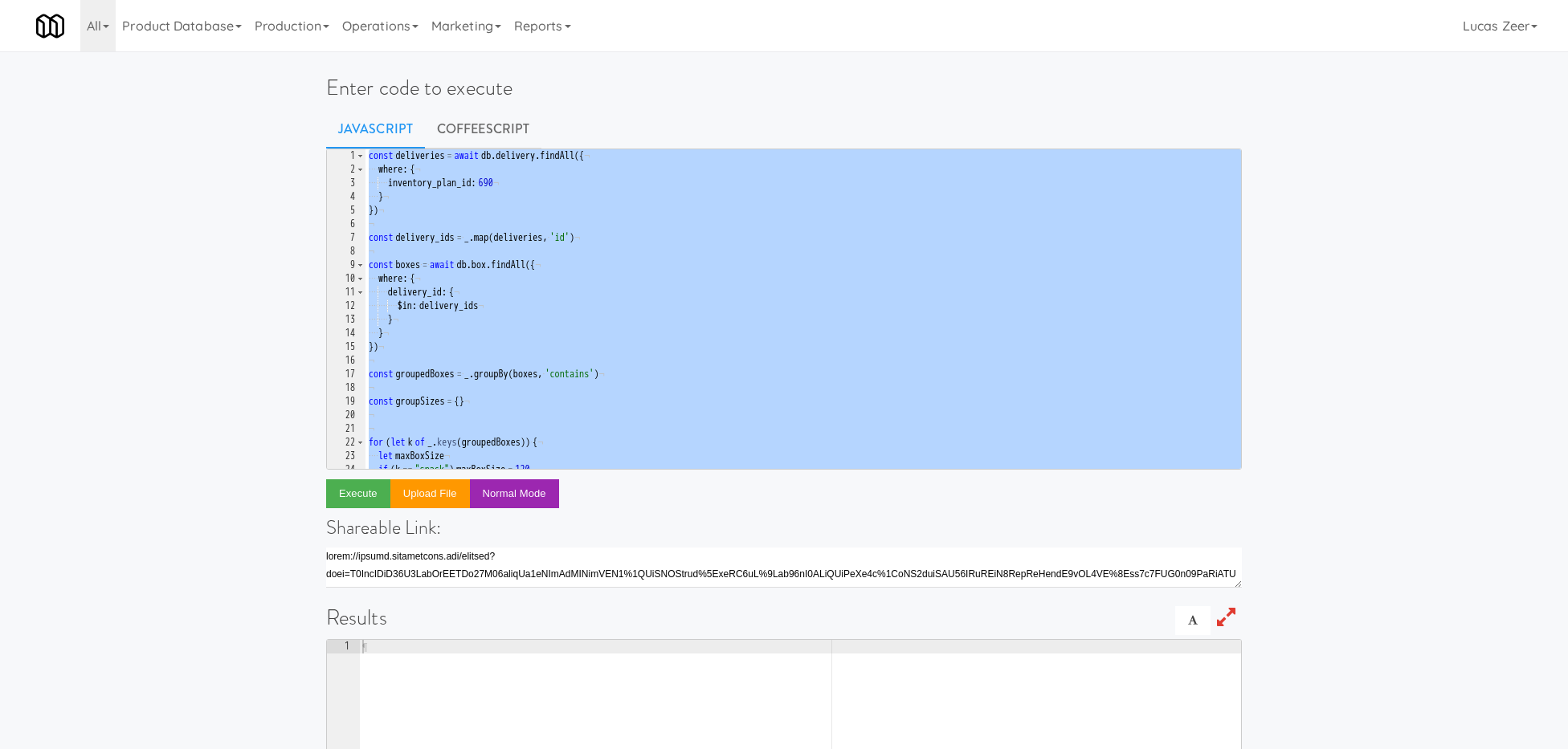 click on "const · deliveries · = · await · db . delivery . findAll ({ ¬ ···· where : · { ¬ ···· ···· inventory_plan_id : · 690 ¬ ···· } ¬ }) ¬ ¬ const · delivery_ids · = · _ . map ( deliveries , · 'id' ) ¬ ¬ const · boxes · = · await · db . box . findAll ({ ¬ ···· where : · { ¬ ···· ···· delivery_id : · { ¬ ···· ···· ···· $in : · delivery_ids ¬ ···· ···· } ¬ ···· } ¬ }) ¬ ¬ const · groupedBoxes · = · _ . groupBy ( boxes , · 'contains' ) ¬ ¬ const · groupSizes · = · { } ¬ ¬ ¬ for · ( let · k · of · _ . keys ( groupedBoxes )) · { ¬ ···· let · maxBoxSize ¬ ···· if · ( k · == · "snack" ) · maxBoxSize · = · 120 ¬ ···· if · ( k · == · "drink" ) · maxBoxSize · = · 60 ¬" at bounding box center [803, 323] 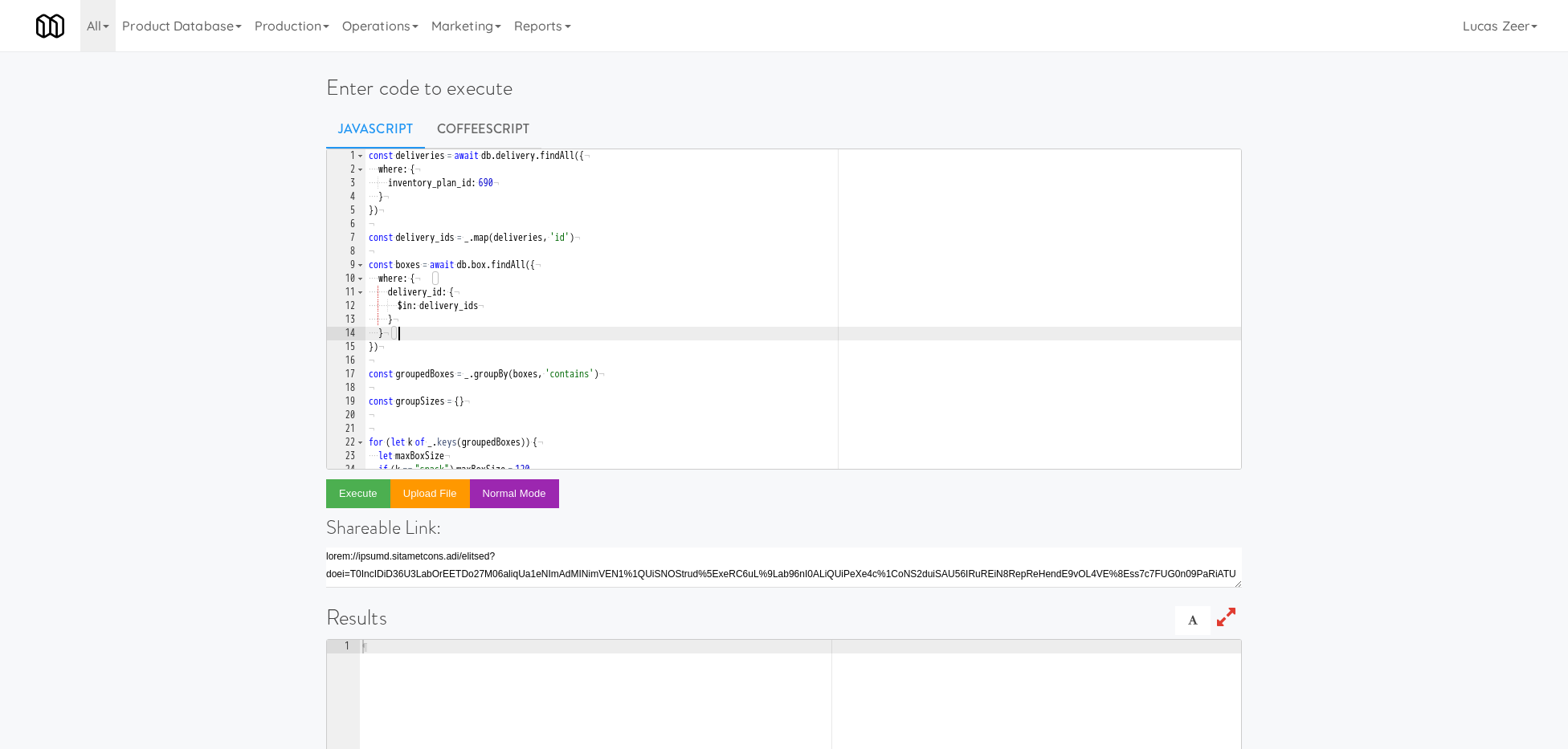 type on "}" 